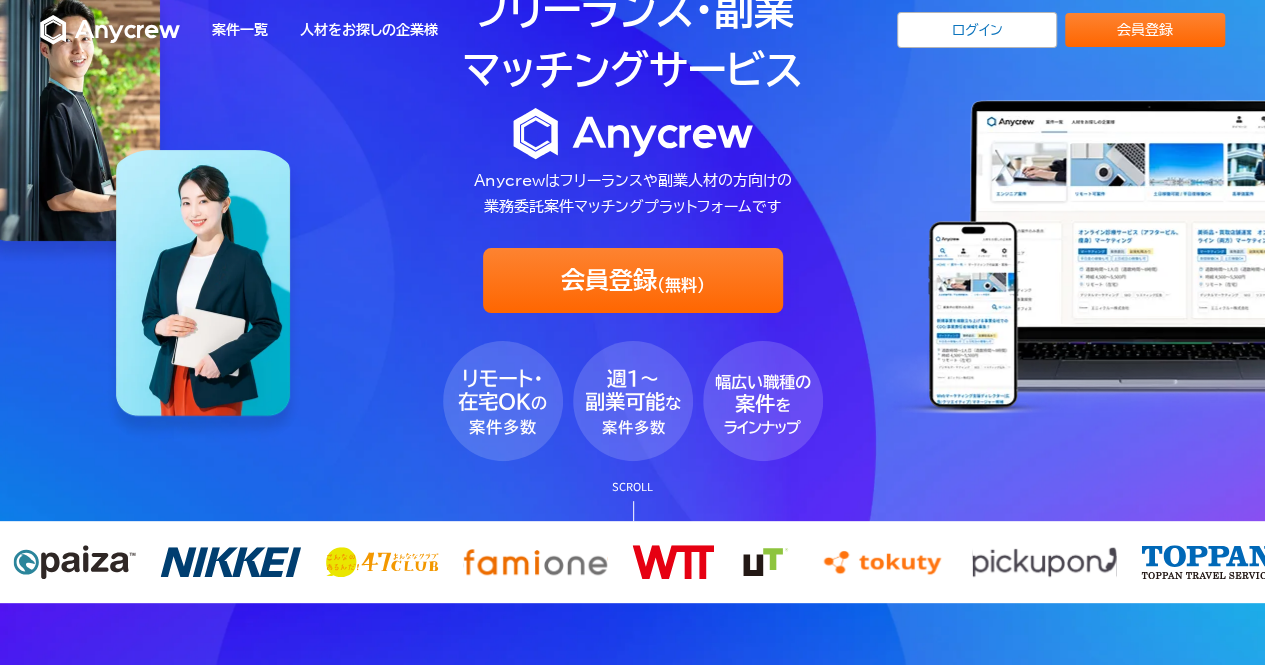 scroll, scrollTop: 100, scrollLeft: 0, axis: vertical 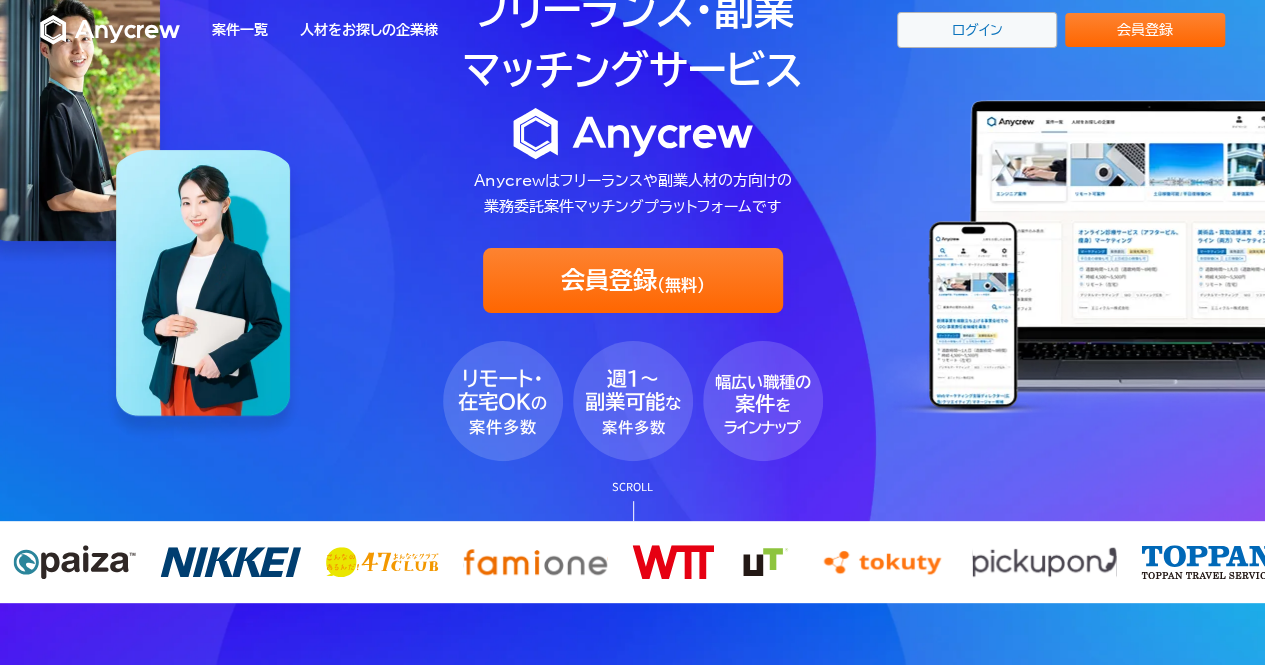 click on "ログイン" at bounding box center [977, 30] 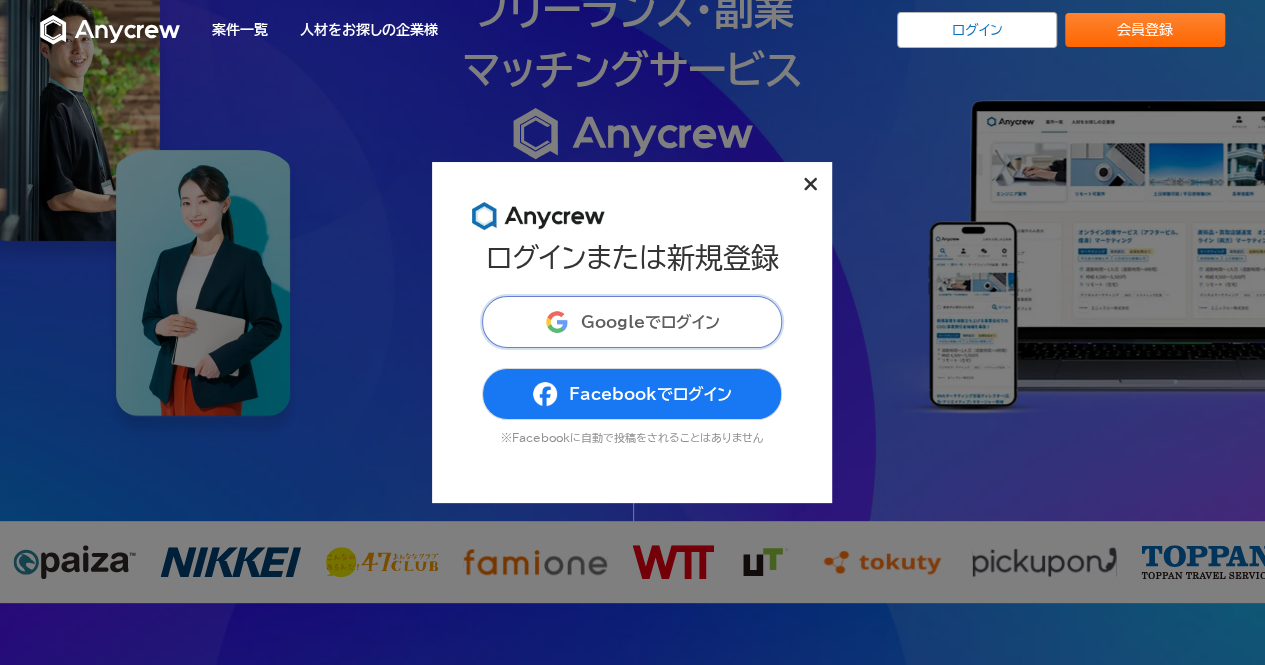 click on "Googleでログイン" at bounding box center (650, 322) 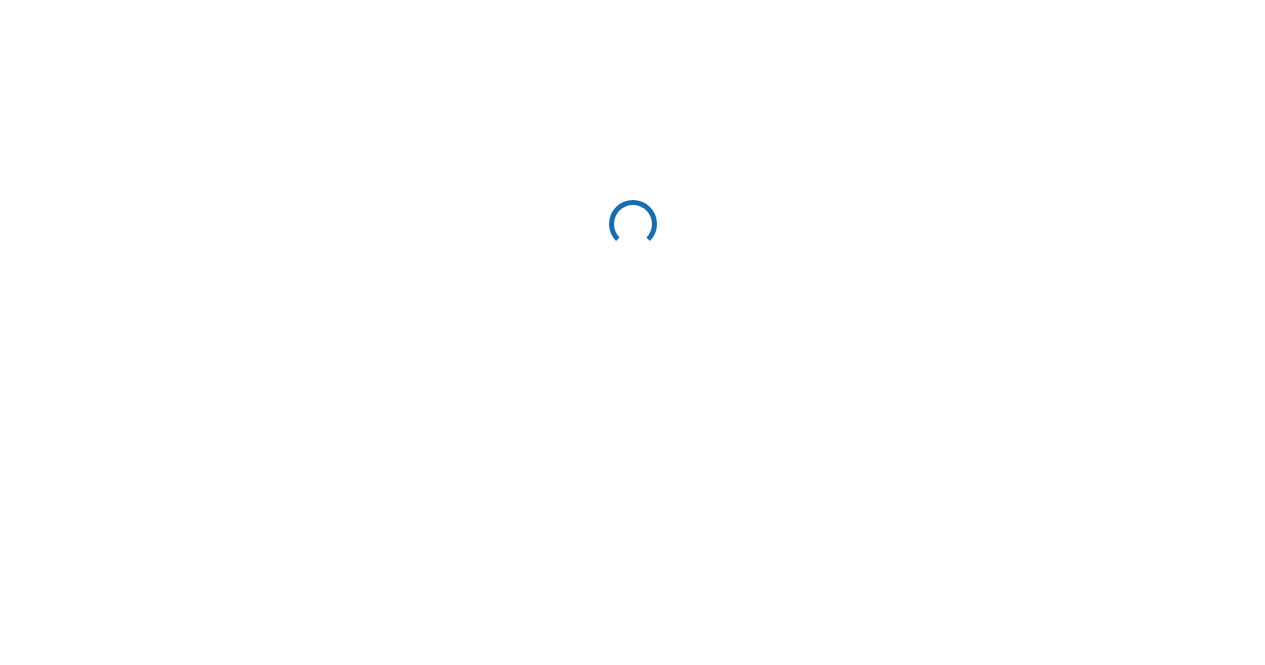 scroll, scrollTop: 0, scrollLeft: 0, axis: both 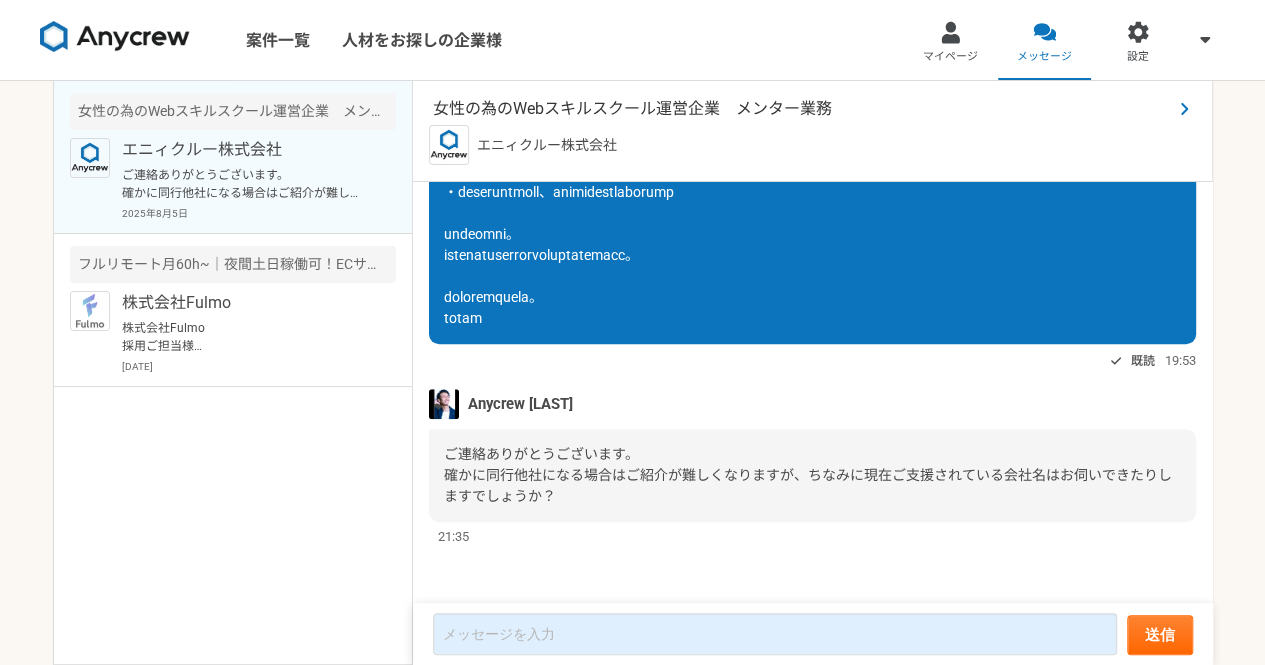 click on "女性の為のWebスキルスクール運営企業　メンター業務" at bounding box center (802, 109) 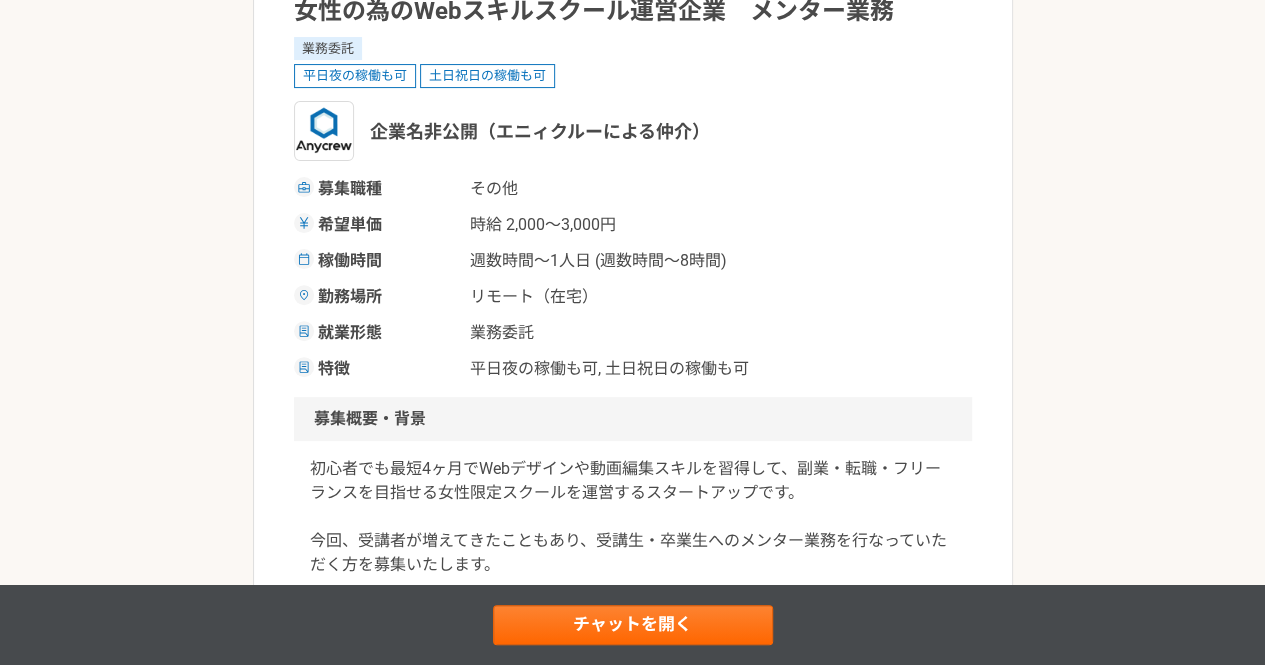 scroll, scrollTop: 400, scrollLeft: 0, axis: vertical 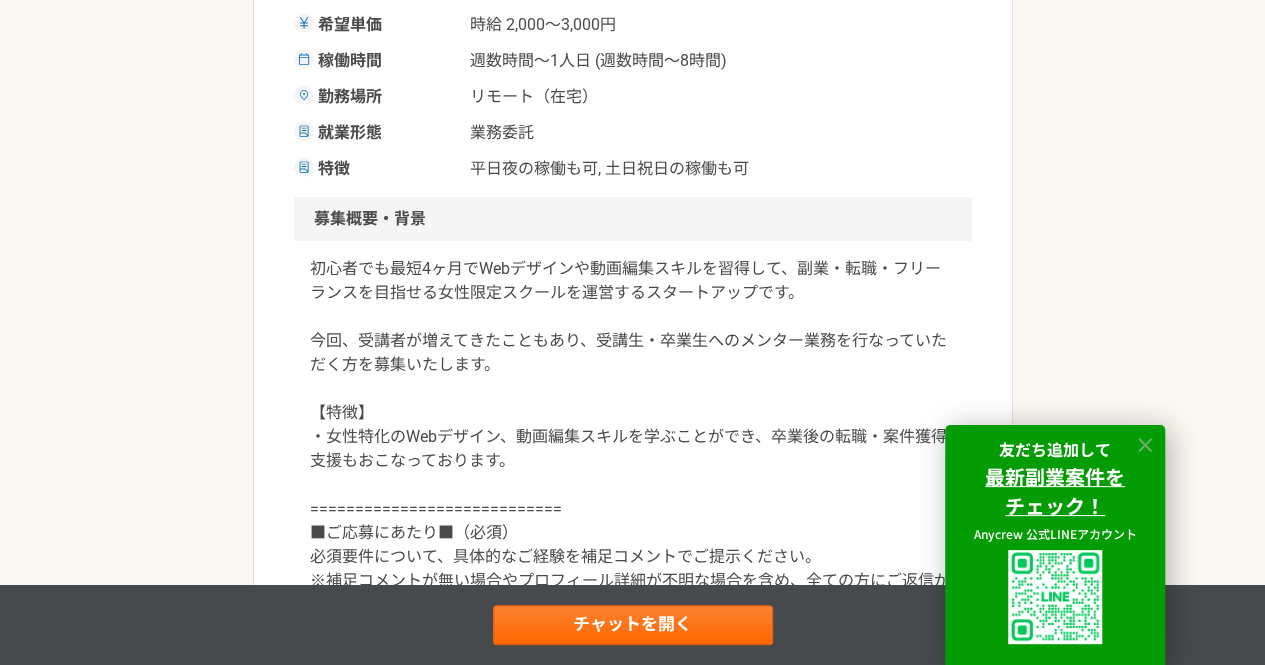 click 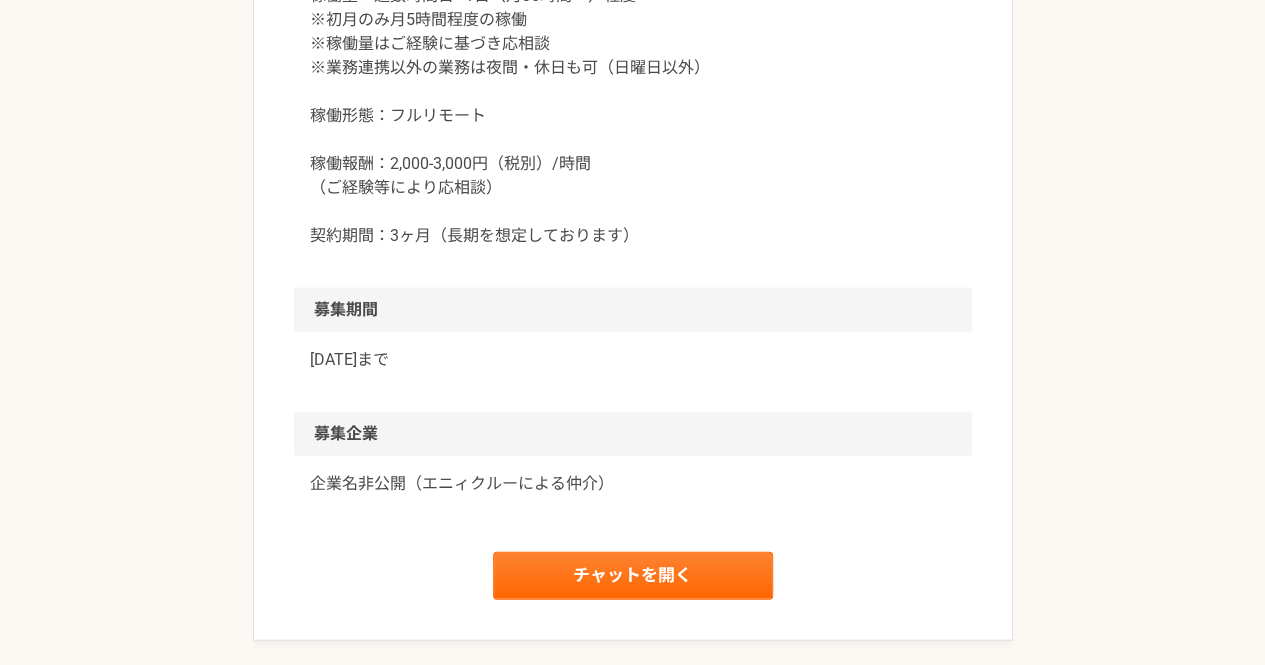 scroll, scrollTop: 2216, scrollLeft: 0, axis: vertical 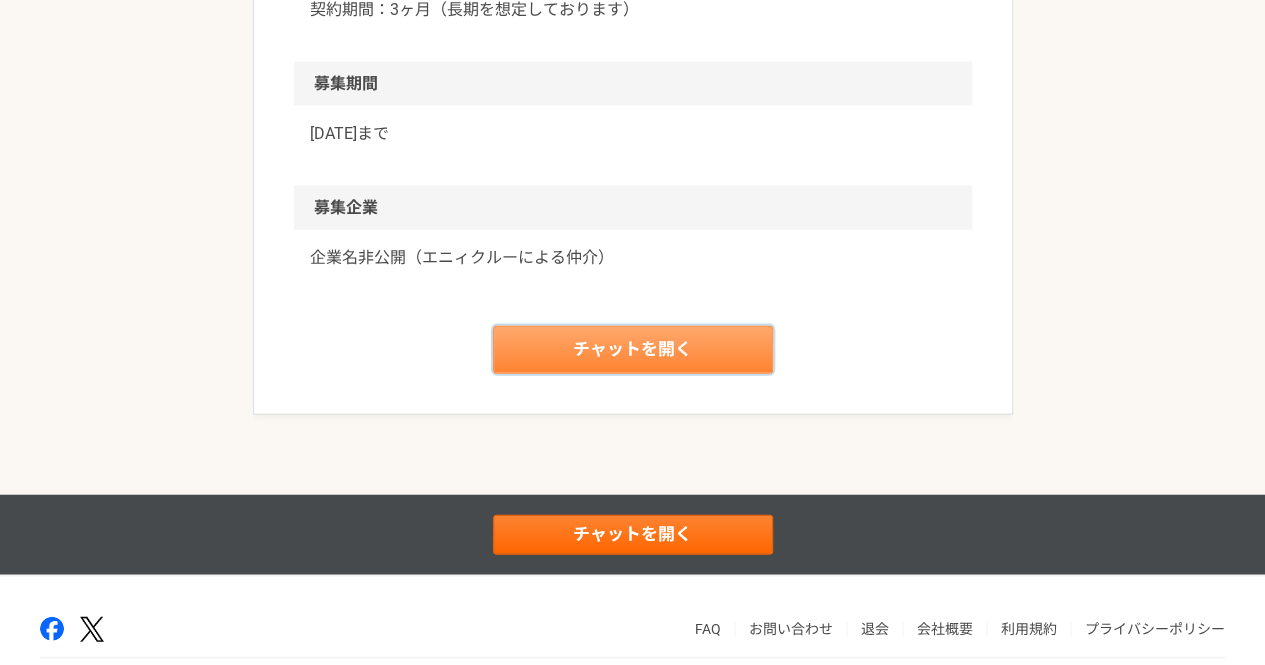 click on "チャットを開く" at bounding box center (633, 350) 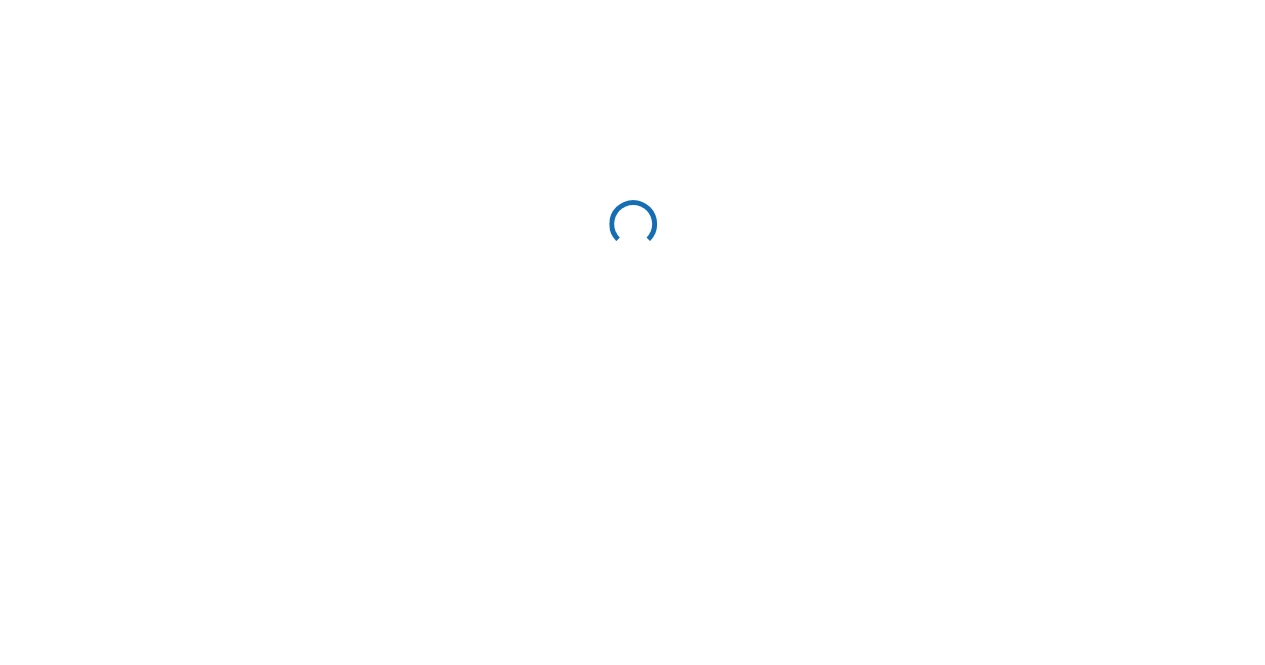 scroll, scrollTop: 0, scrollLeft: 0, axis: both 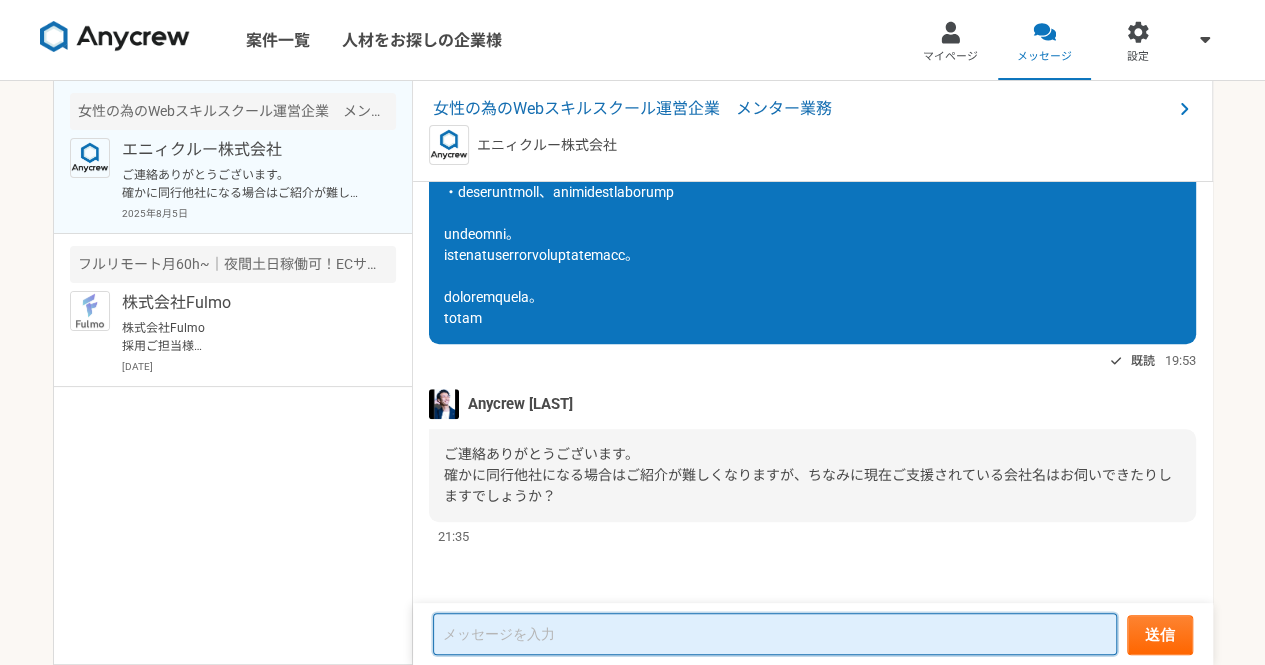 click at bounding box center [775, 634] 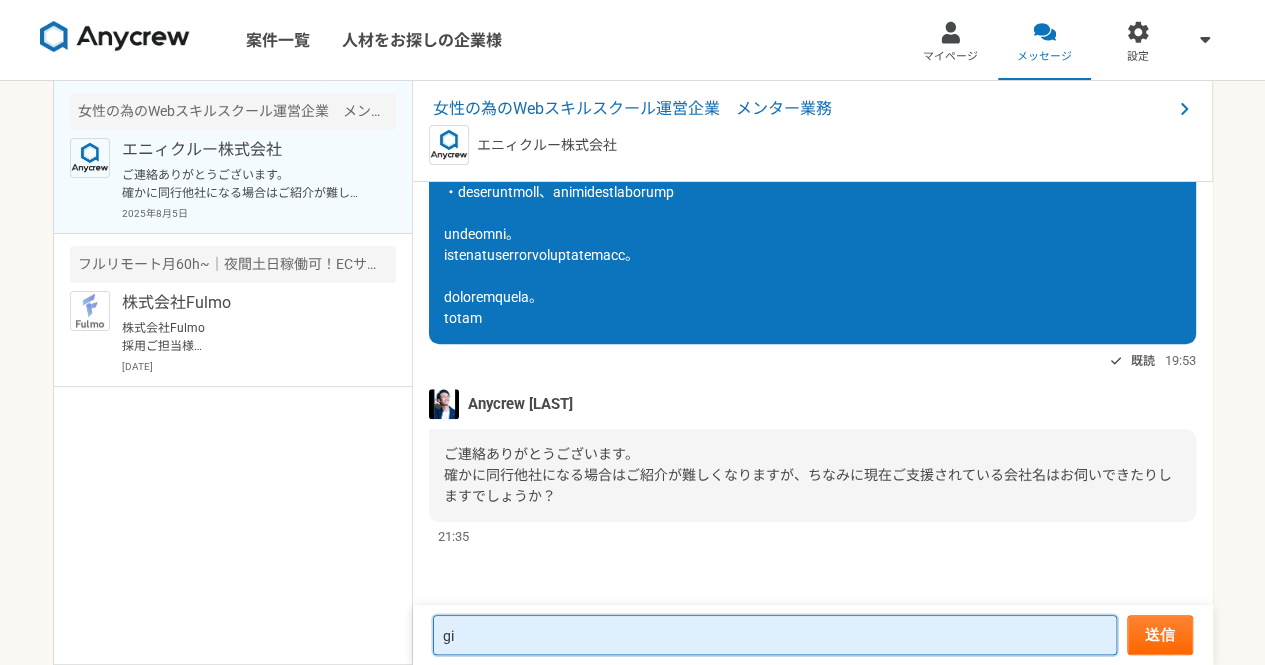 type on "g" 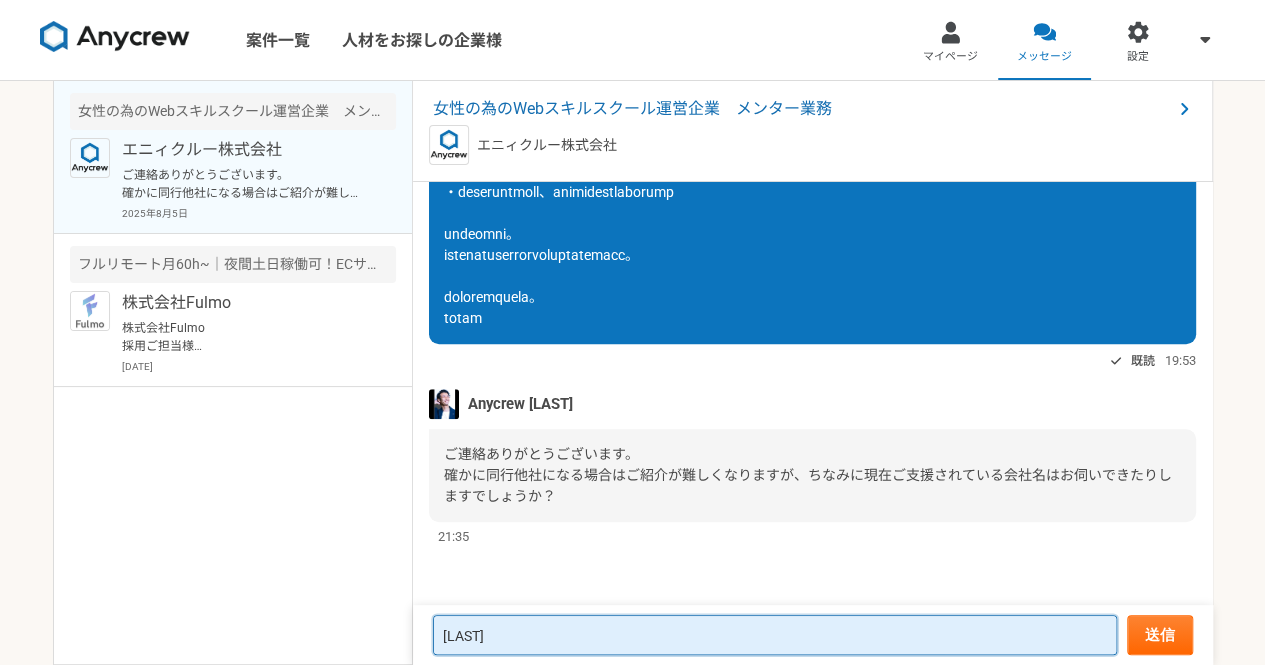 type on "さ" 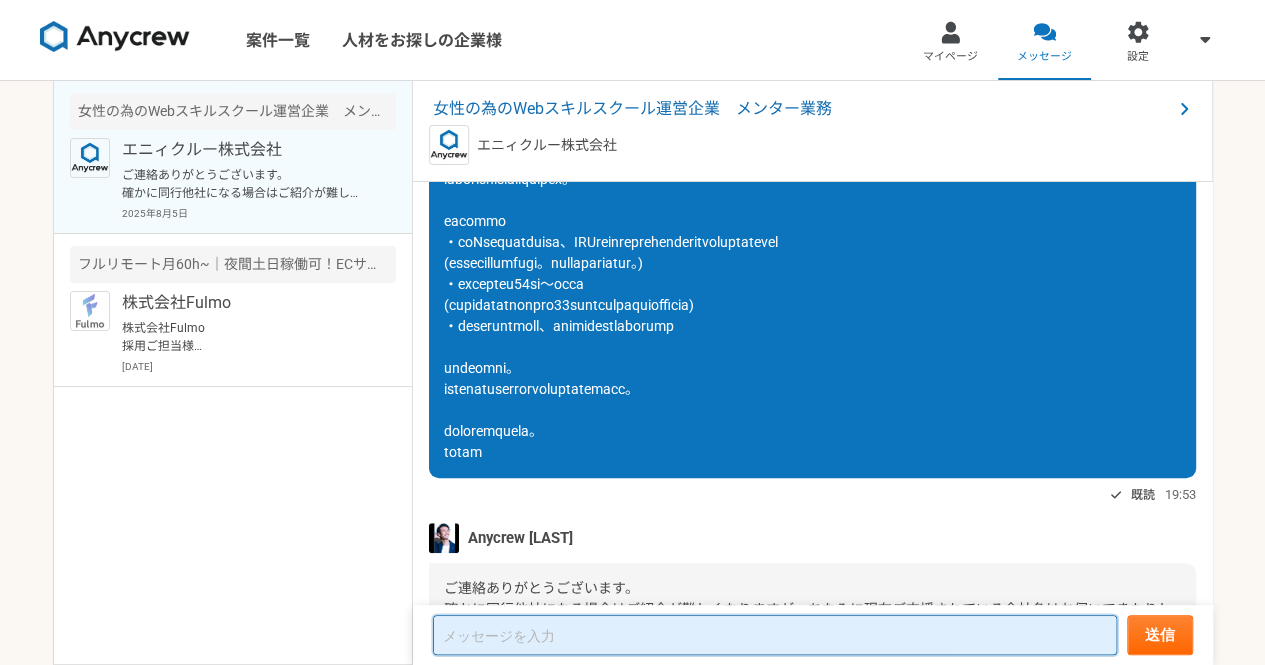 scroll, scrollTop: 322, scrollLeft: 0, axis: vertical 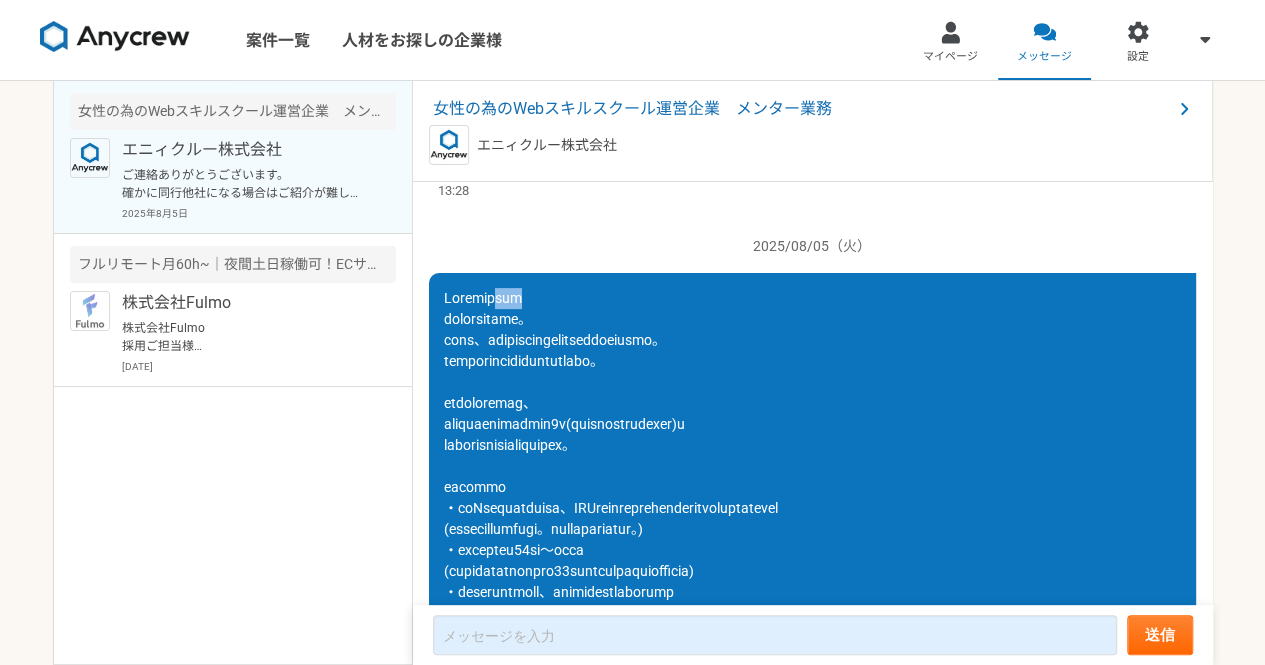 drag, startPoint x: 497, startPoint y: 299, endPoint x: 536, endPoint y: 295, distance: 39.20459 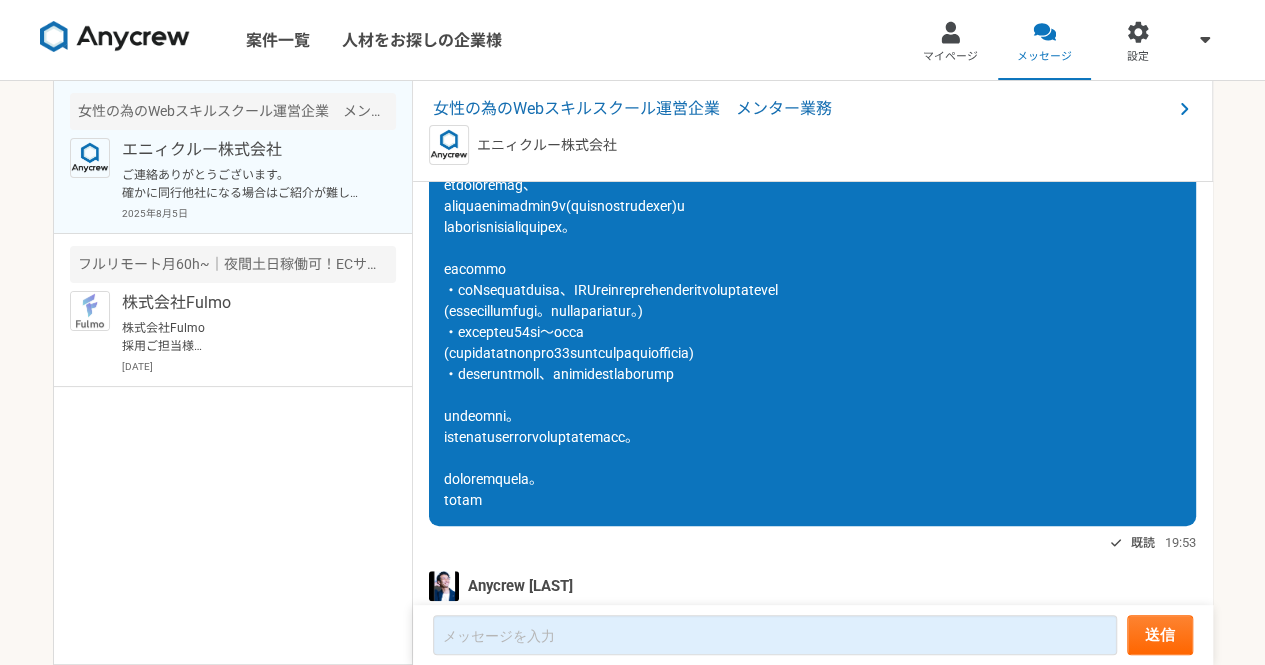 scroll, scrollTop: 722, scrollLeft: 0, axis: vertical 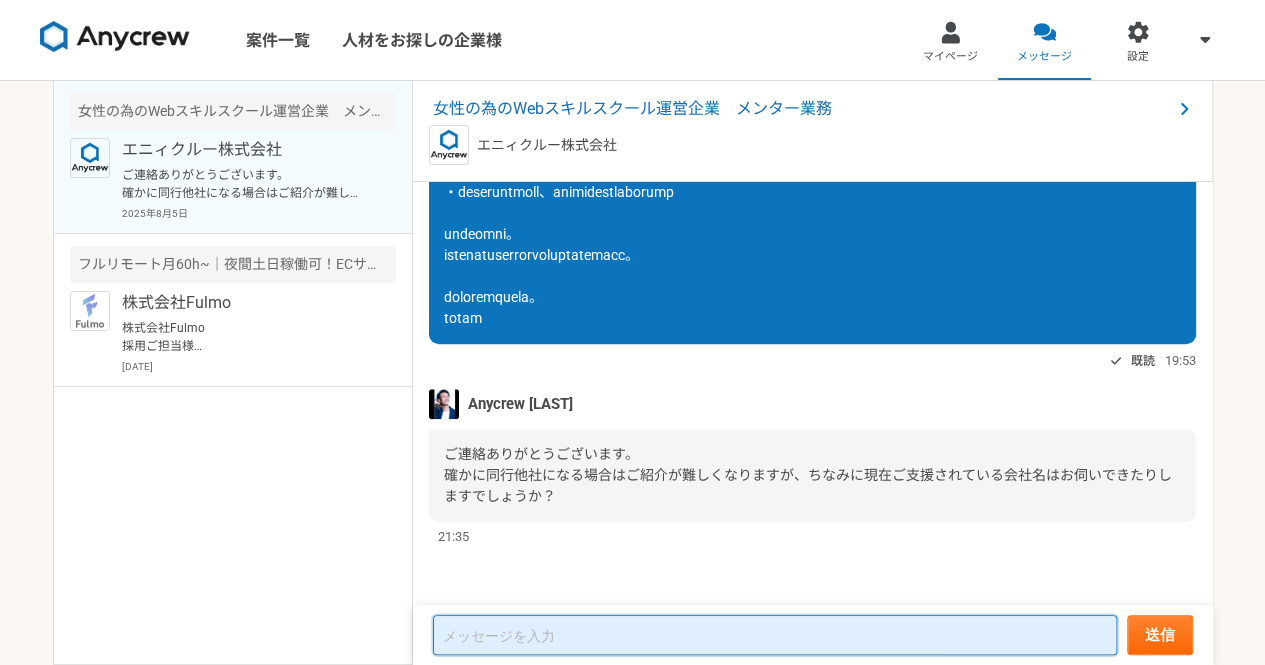 click at bounding box center (775, 635) 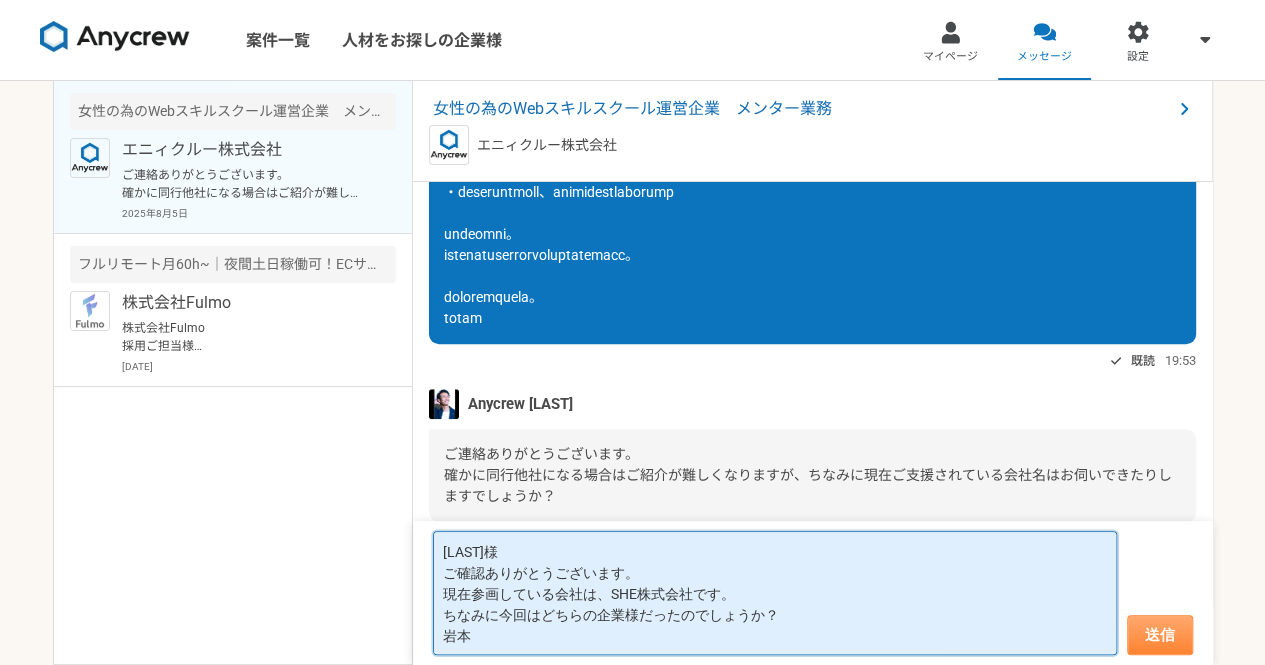 type on "[LAST]様
ご確認ありがとうございます。
現在参画している会社は、SHE株式会社です。
ちなみに今回はどちらの企業様だったのでしょうか？
岩本" 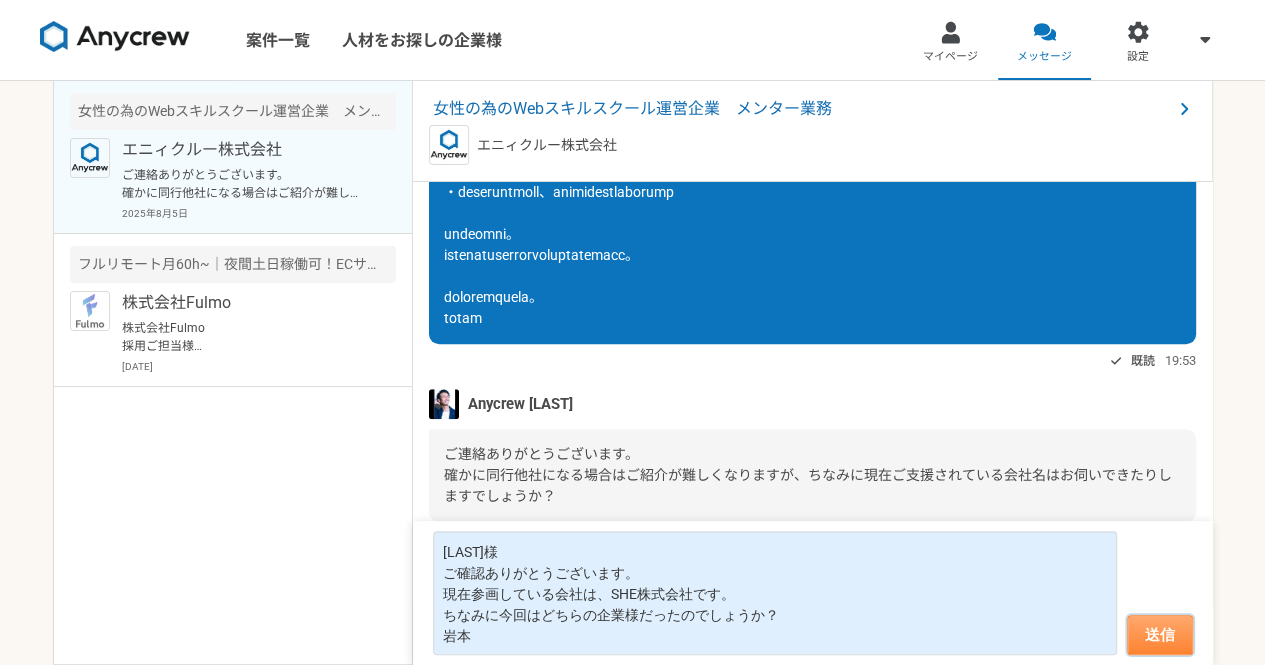 click on "送信" at bounding box center (1160, 635) 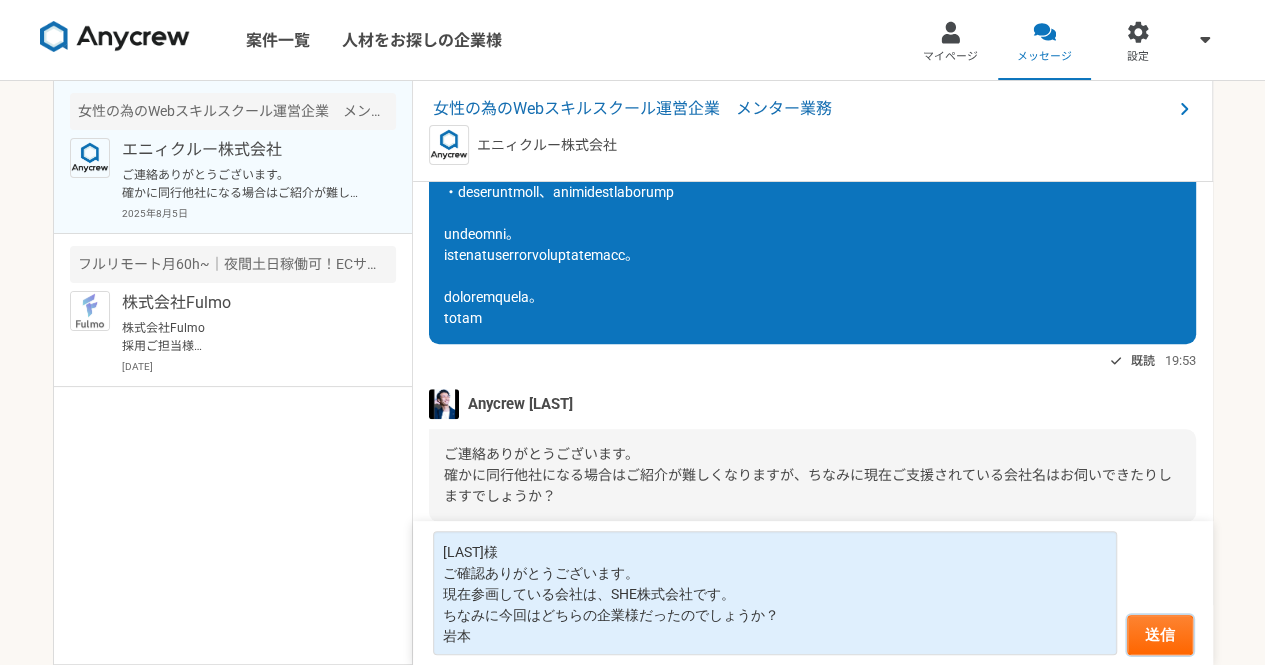 type 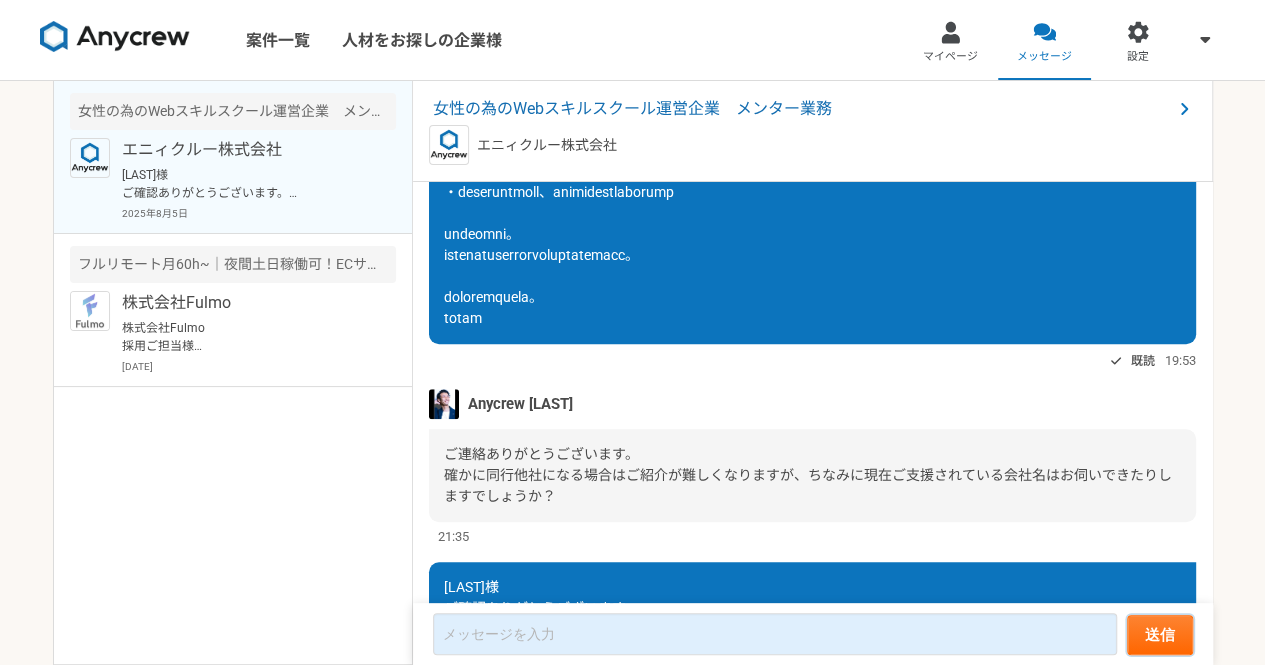 scroll, scrollTop: 897, scrollLeft: 0, axis: vertical 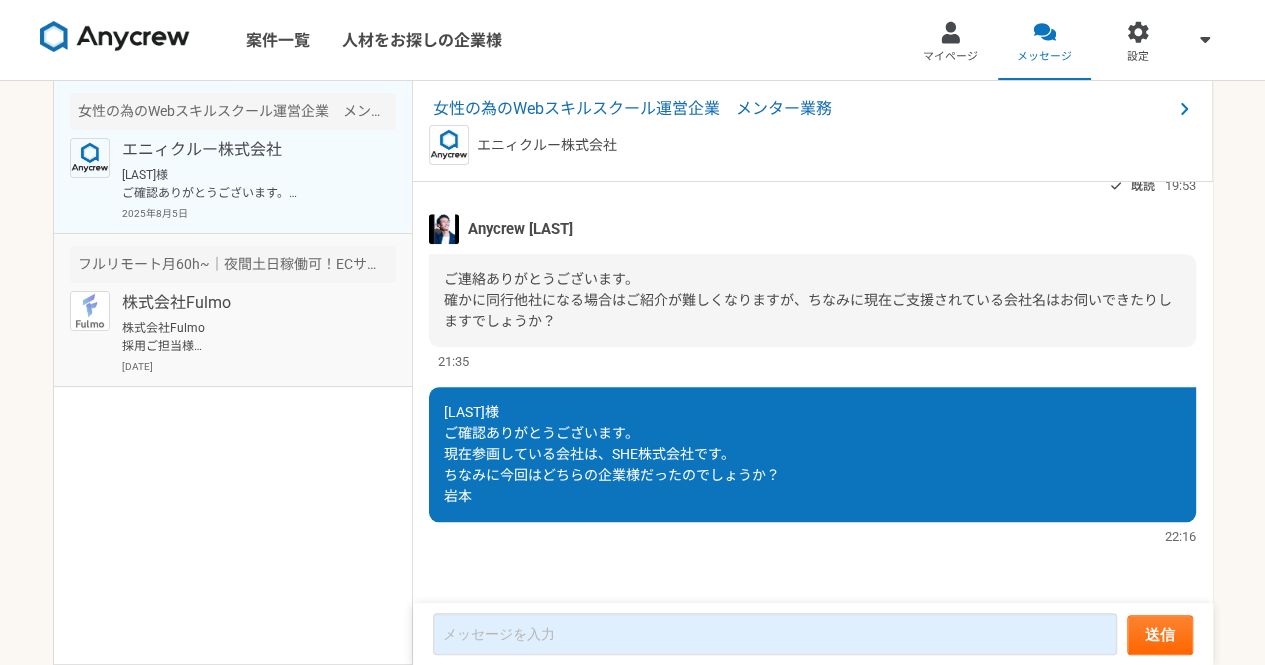 click on "株式会社Fulmo
採用ご担当様
お世話になっております。
興味ありボタンが応募に繋がると分からず押下してしまいました。
大変申し訳ございません。
現状月60時間の稼働が難しい状況の為、
失礼ながら今回は辞退とさせてください。
改めて状況など変わり応募を希望させて頂く際には
ぜひともよろしくお願い致します。
この度は大変申し訳ございませんでした。
[LAST]" at bounding box center (245, 337) 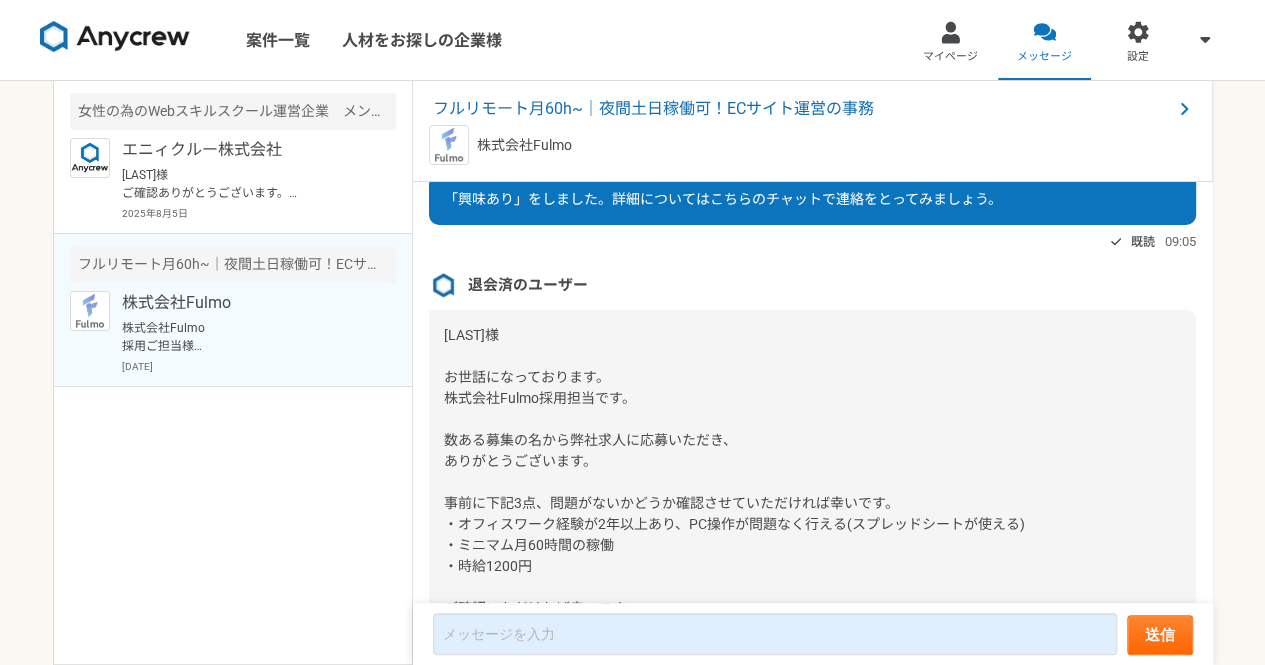 scroll, scrollTop: 108, scrollLeft: 0, axis: vertical 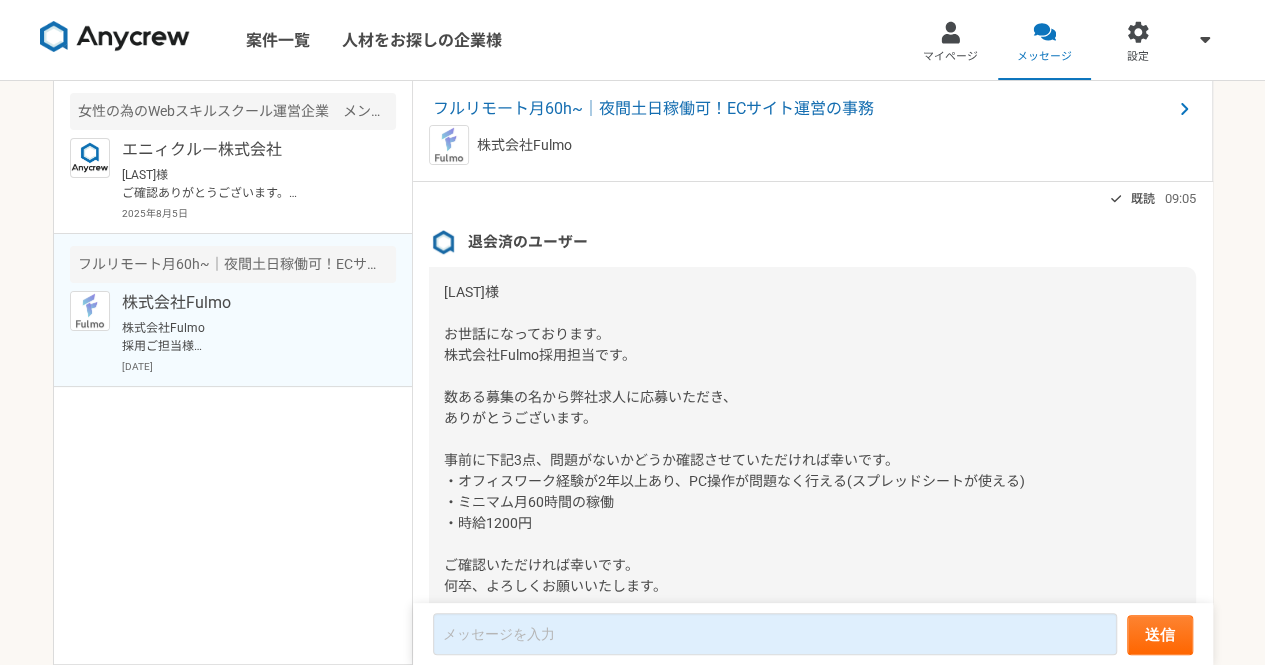 click on "退会済のユーザー" at bounding box center (528, 242) 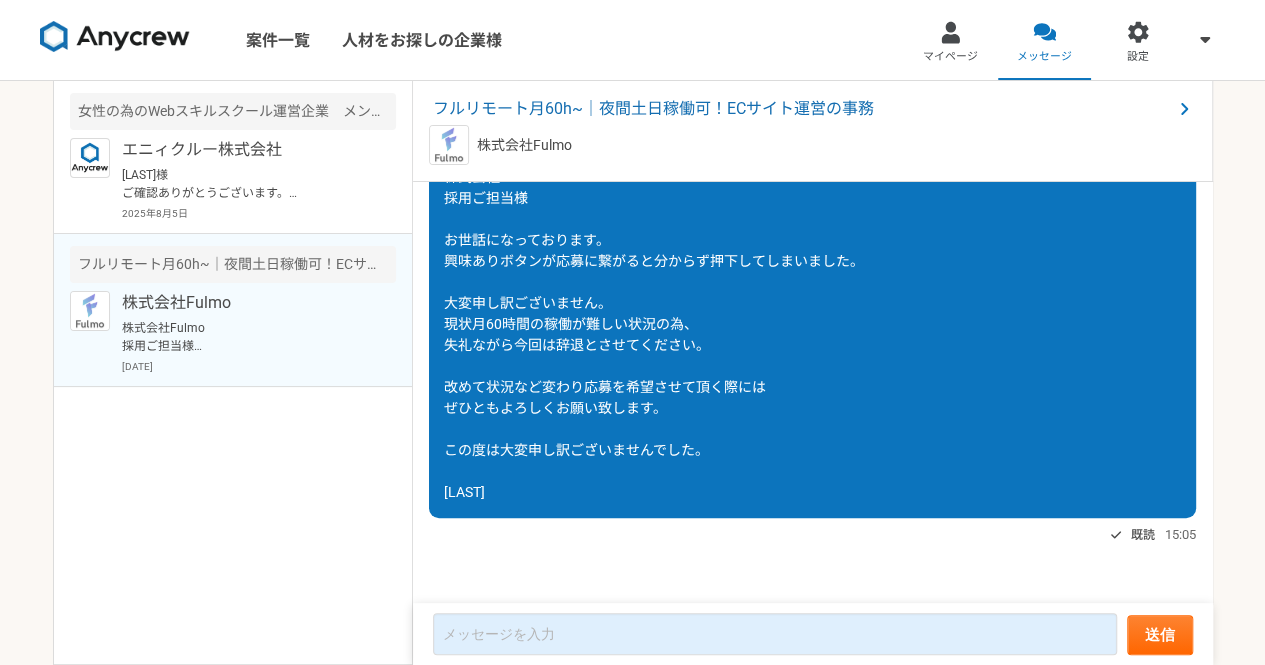 scroll, scrollTop: 8, scrollLeft: 0, axis: vertical 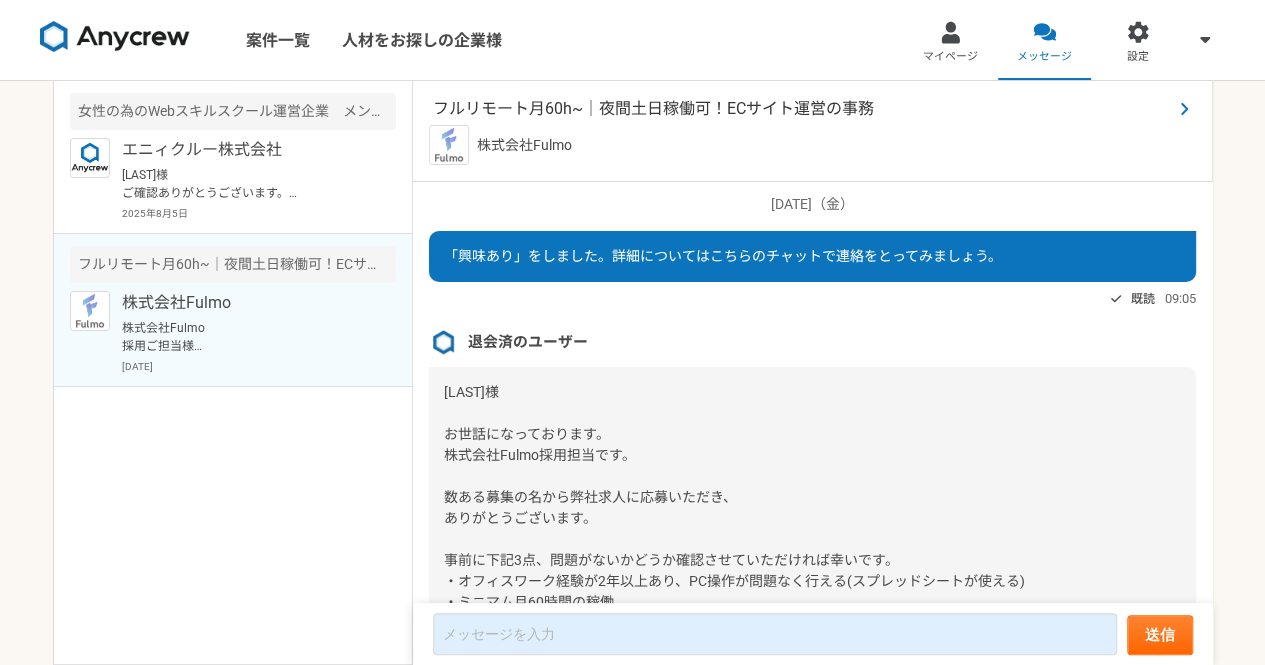 click on "フルリモート月60h~｜夜間土日稼働可！ECサイト運営の事務" at bounding box center [802, 109] 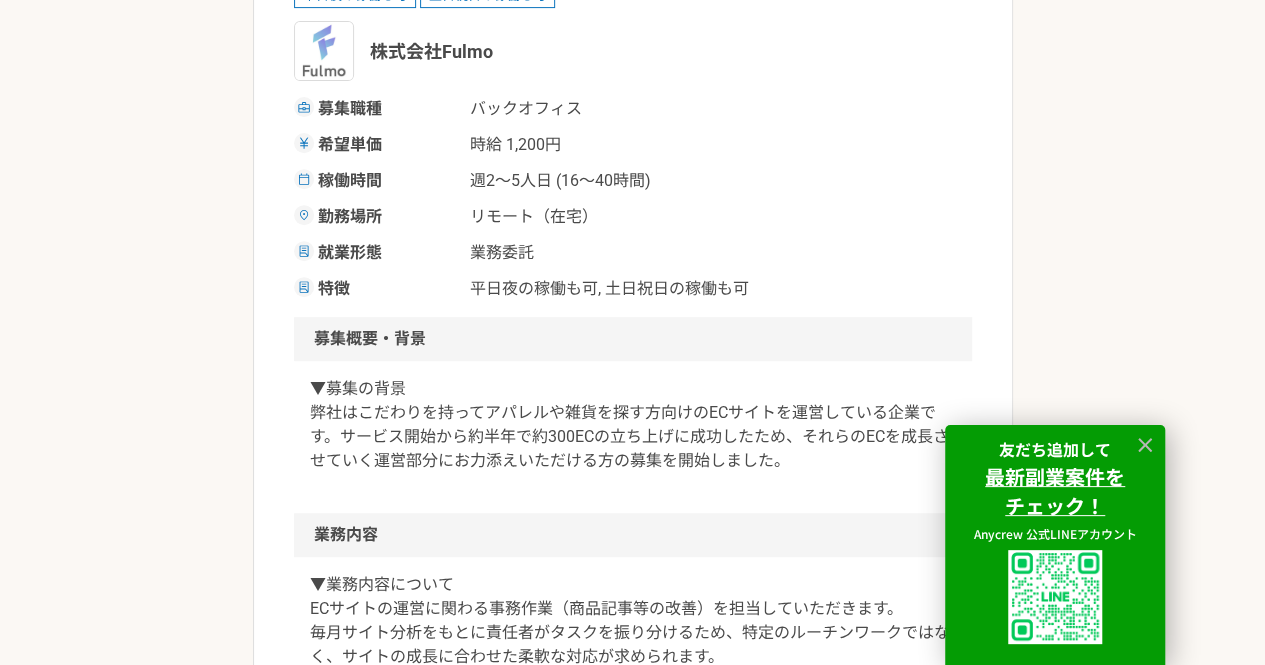 scroll, scrollTop: 0, scrollLeft: 0, axis: both 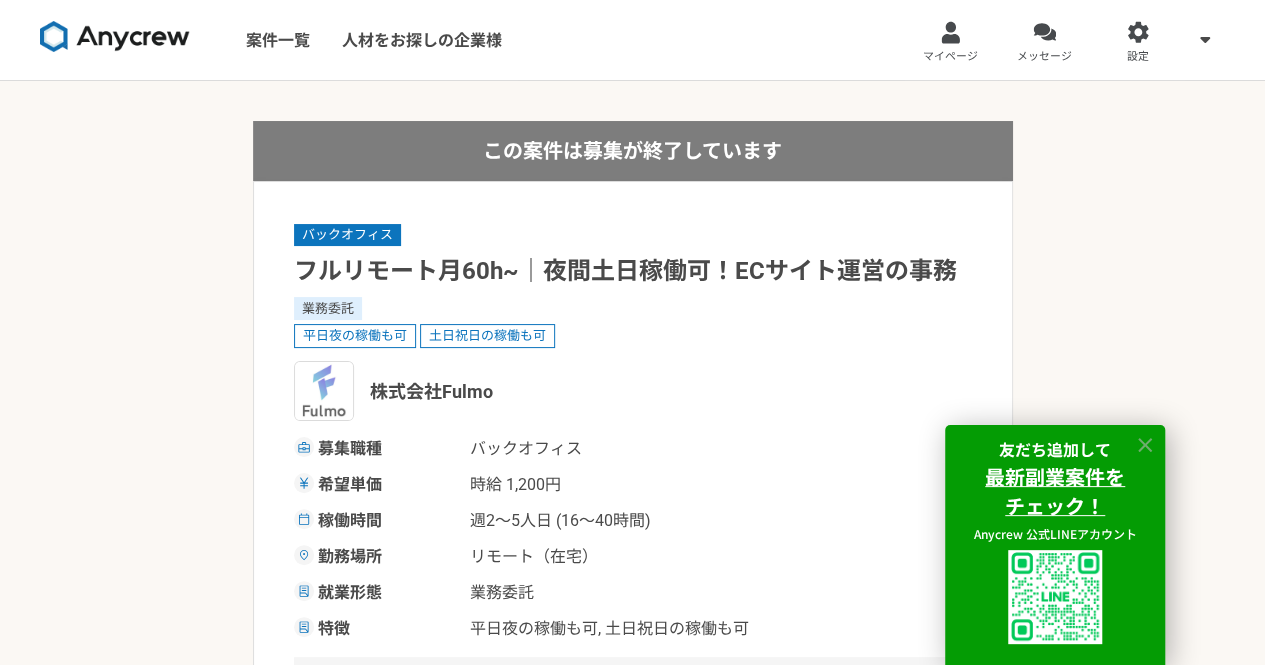 click 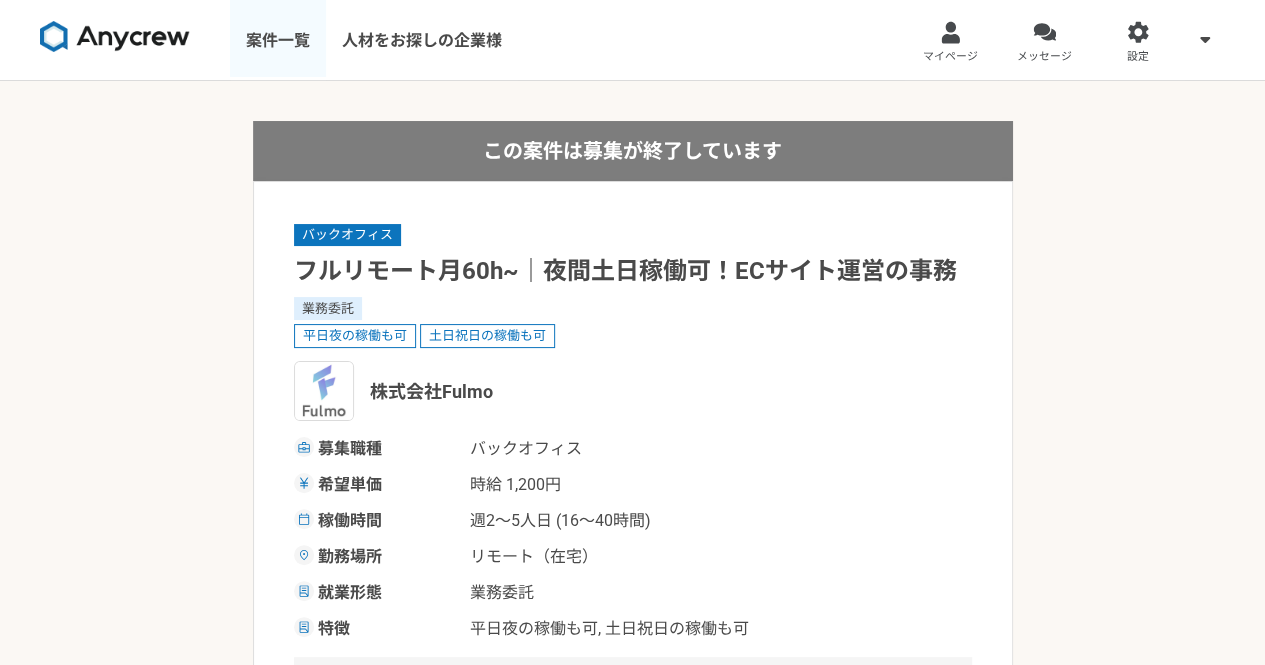 click on "案件一覧" at bounding box center [278, 40] 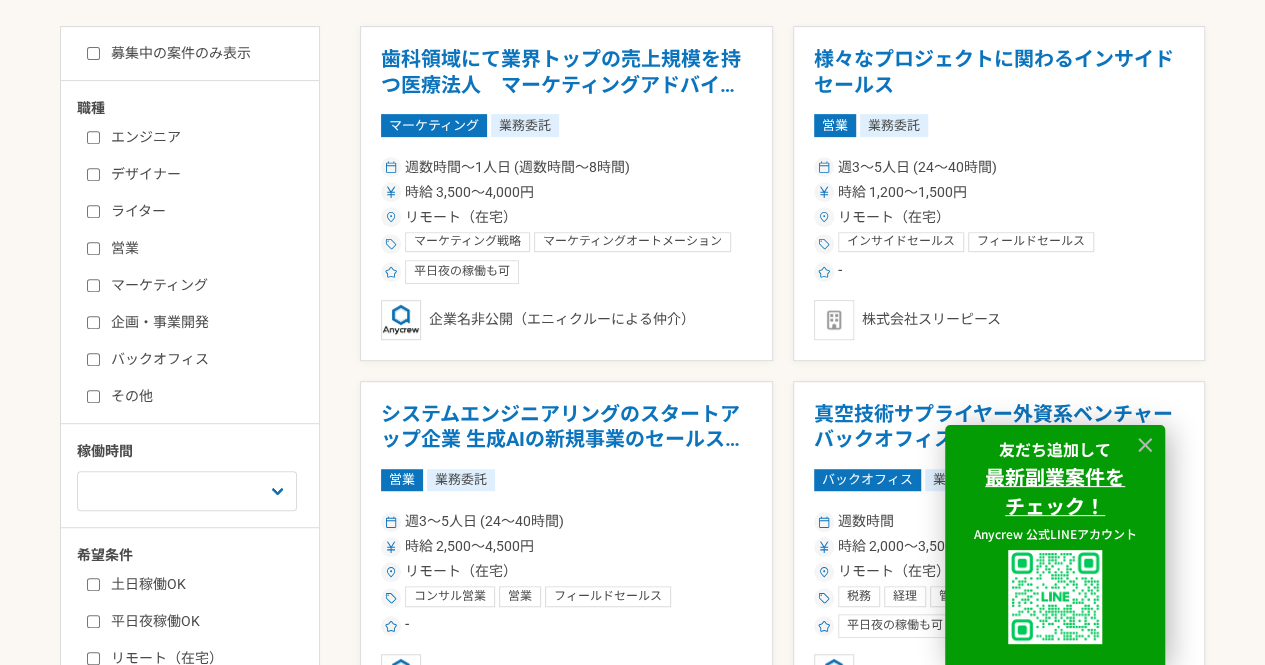scroll, scrollTop: 400, scrollLeft: 0, axis: vertical 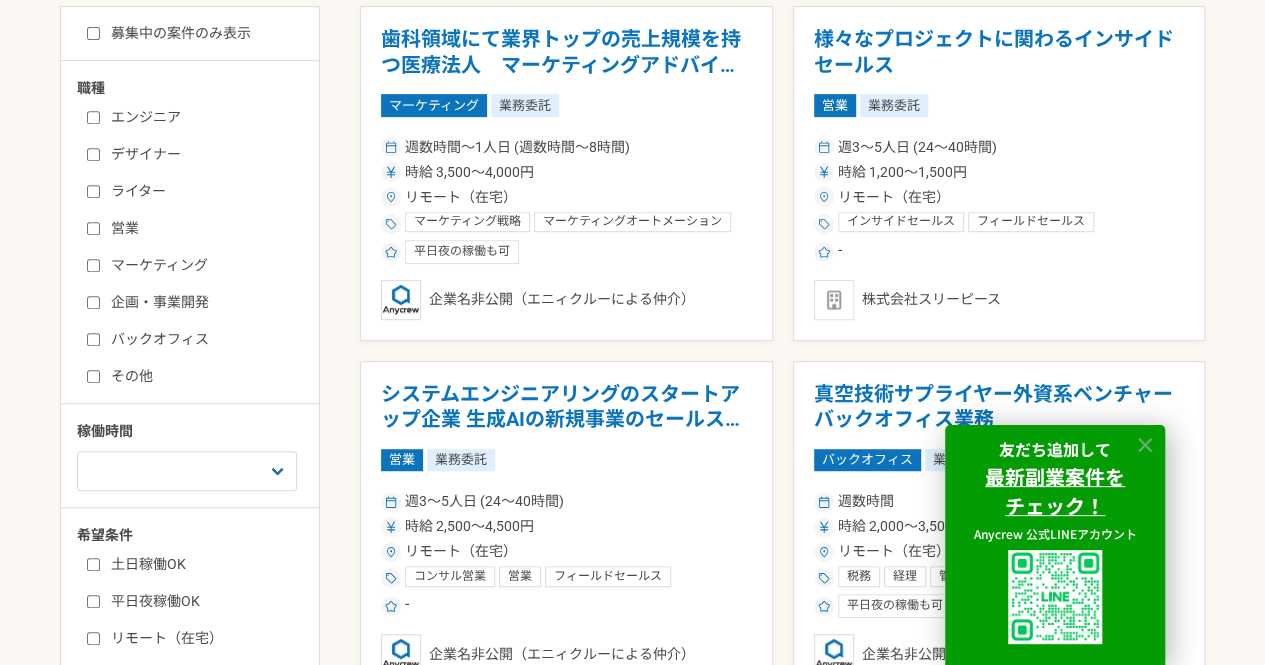 click 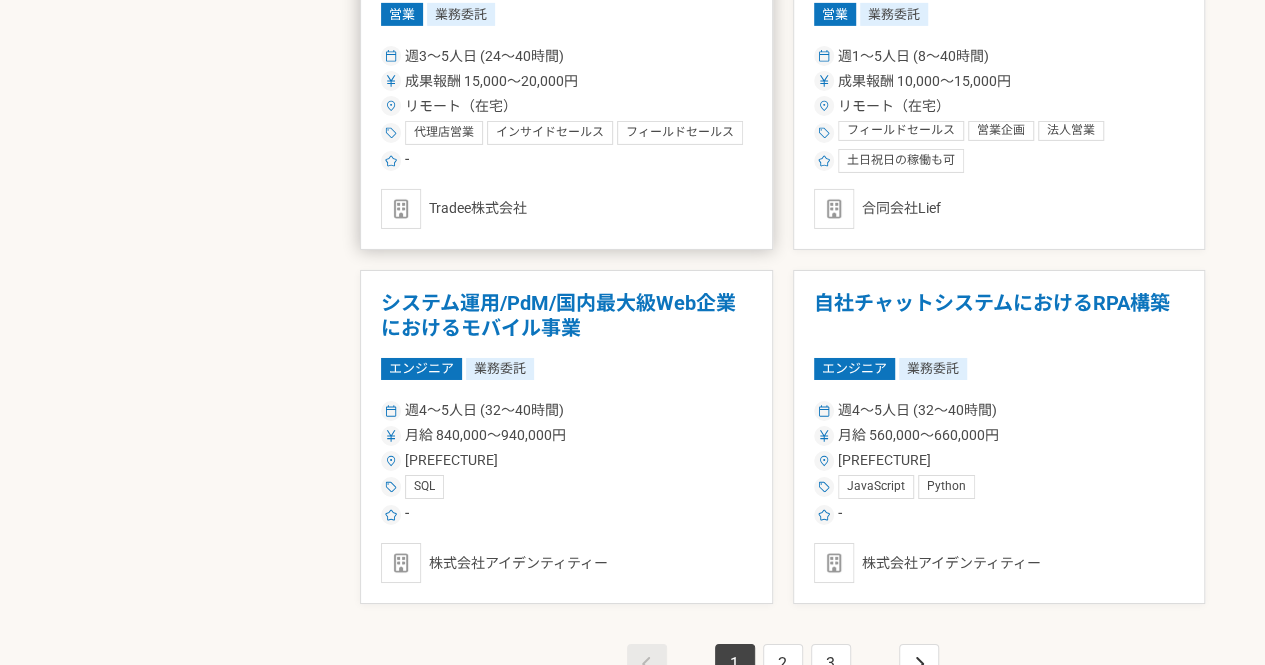 scroll, scrollTop: 3400, scrollLeft: 0, axis: vertical 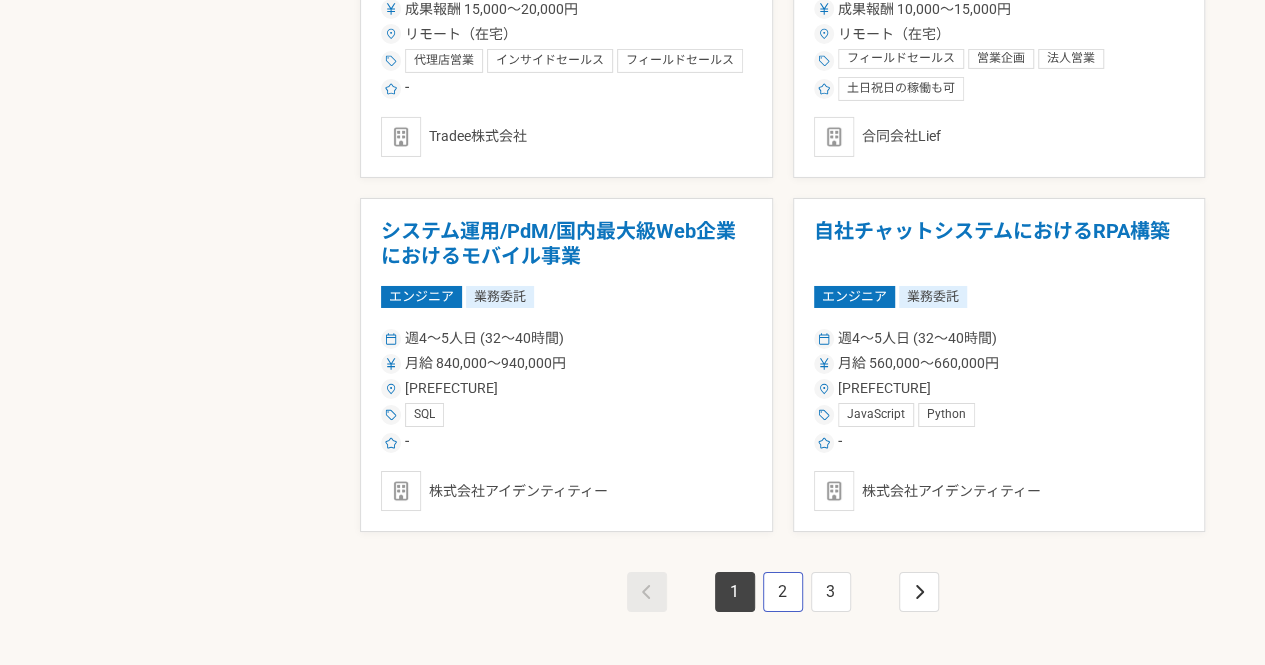 click on "2" at bounding box center [783, 592] 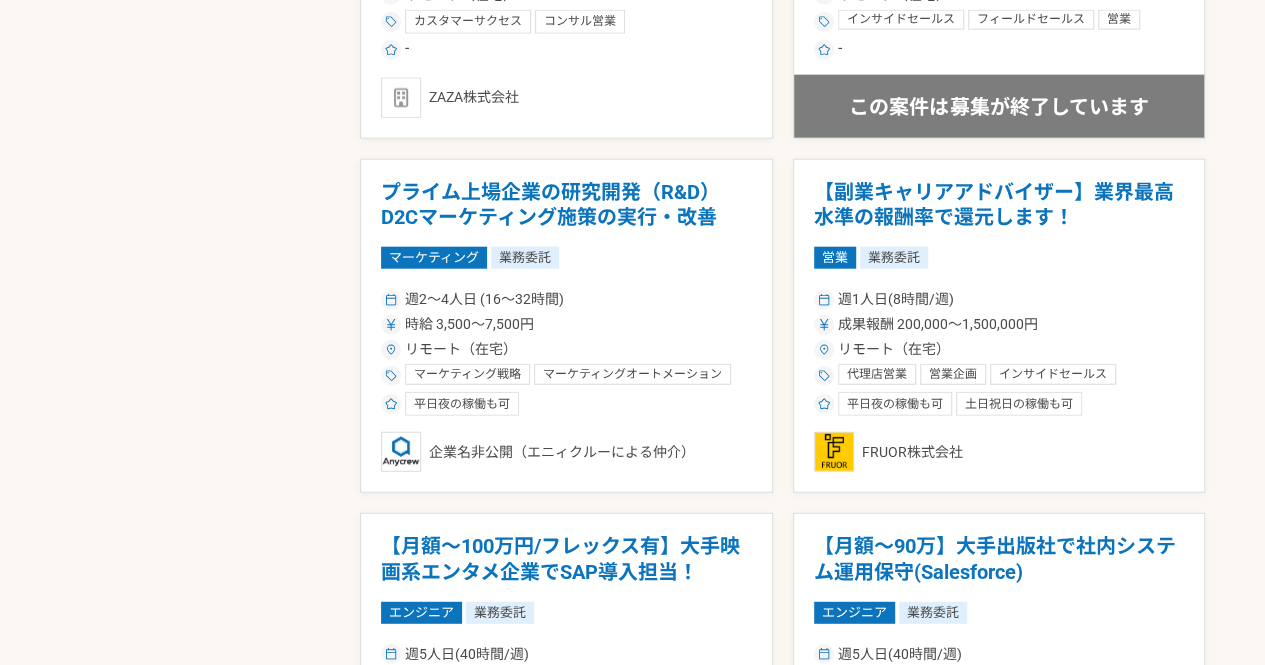 scroll, scrollTop: 2400, scrollLeft: 0, axis: vertical 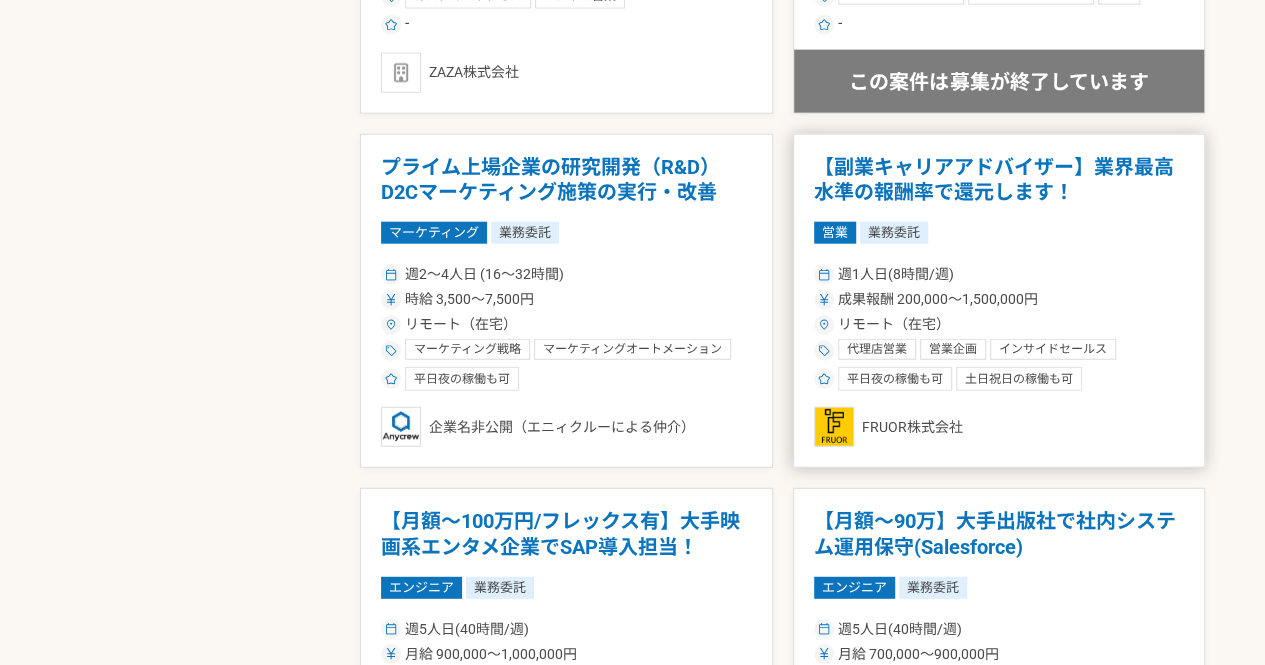 click on "週1人日(8時間/週)" at bounding box center (999, 274) 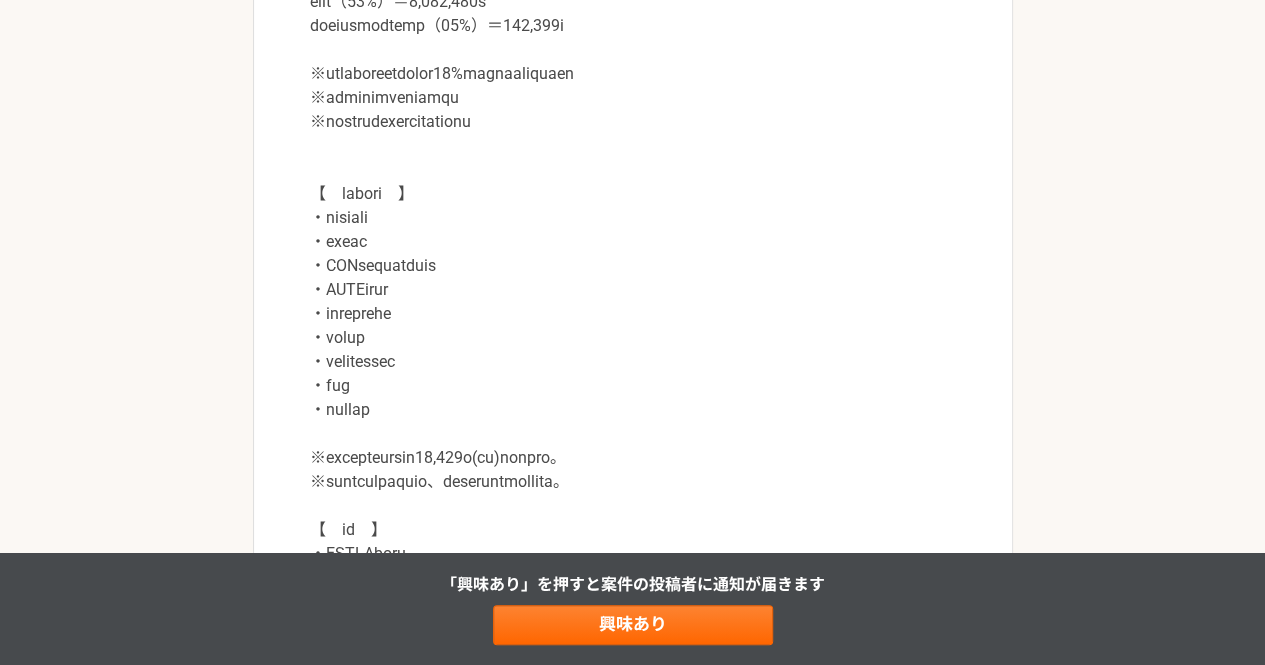 scroll, scrollTop: 1600, scrollLeft: 0, axis: vertical 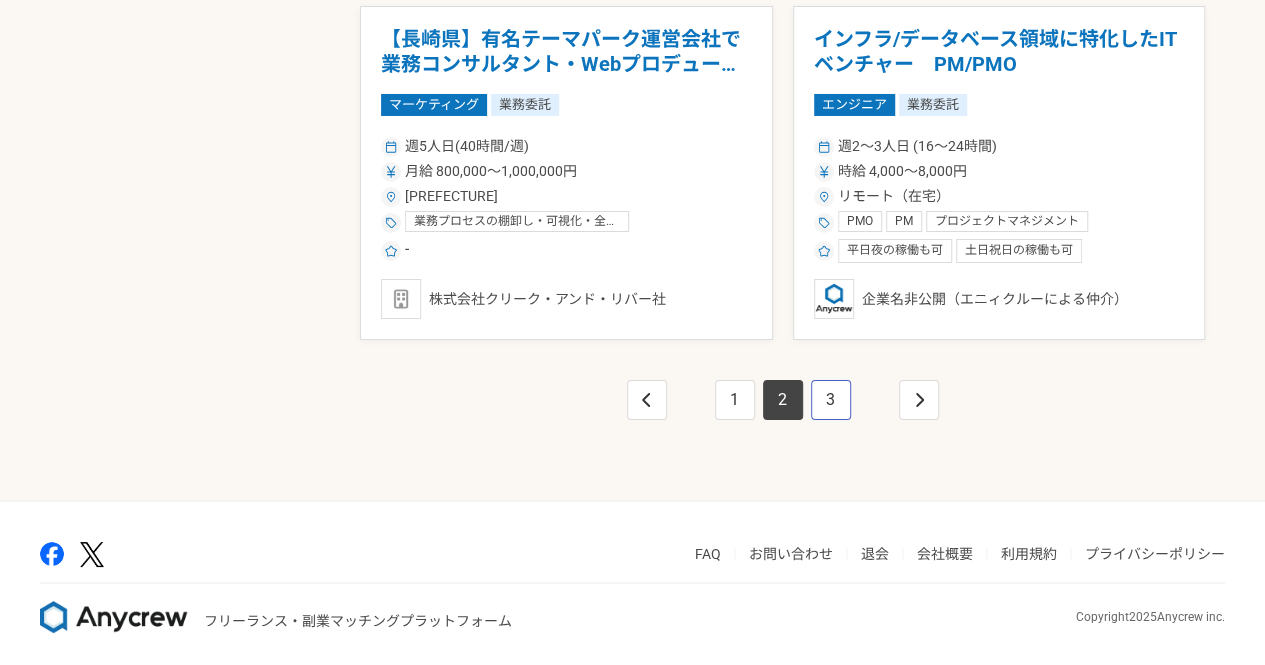 click on "3" at bounding box center [831, 400] 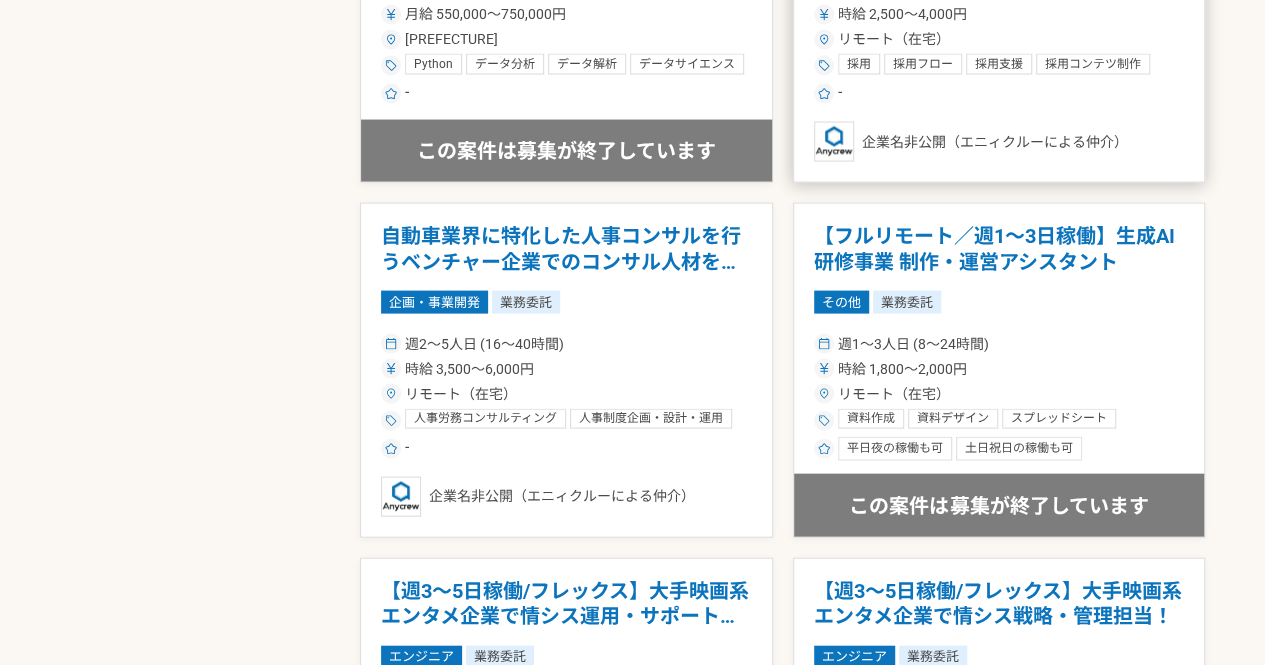 scroll, scrollTop: 2000, scrollLeft: 0, axis: vertical 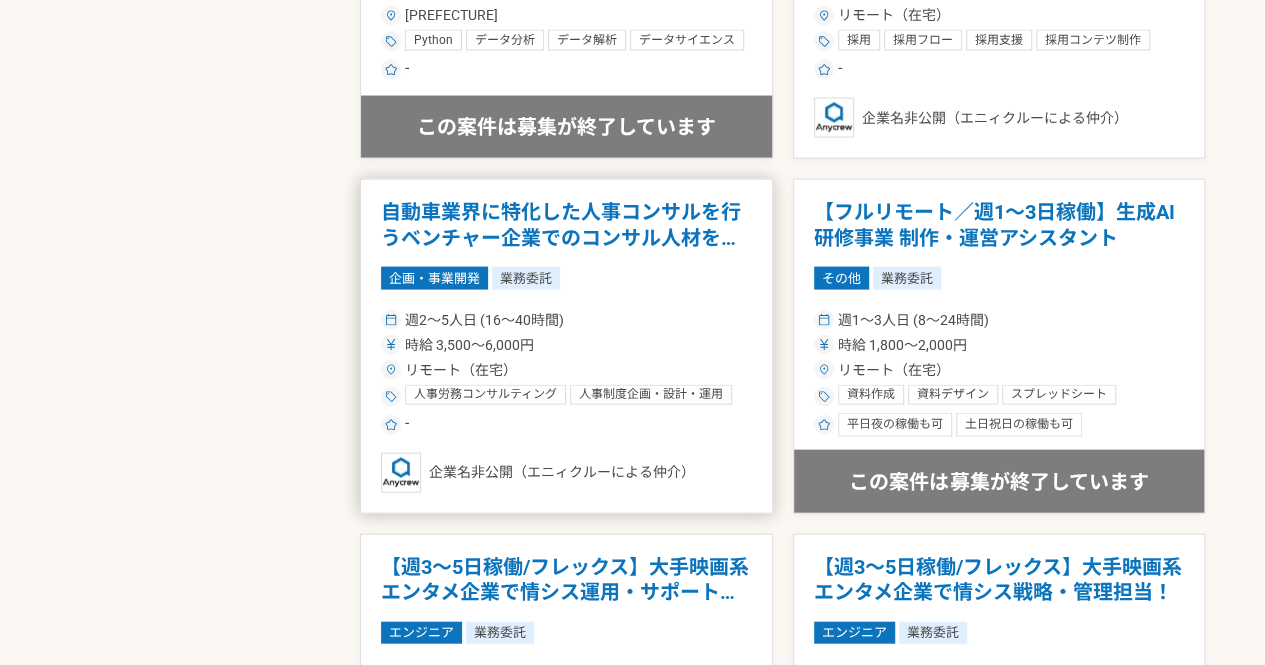 click on "時給 3,500〜6,000円" at bounding box center (469, 345) 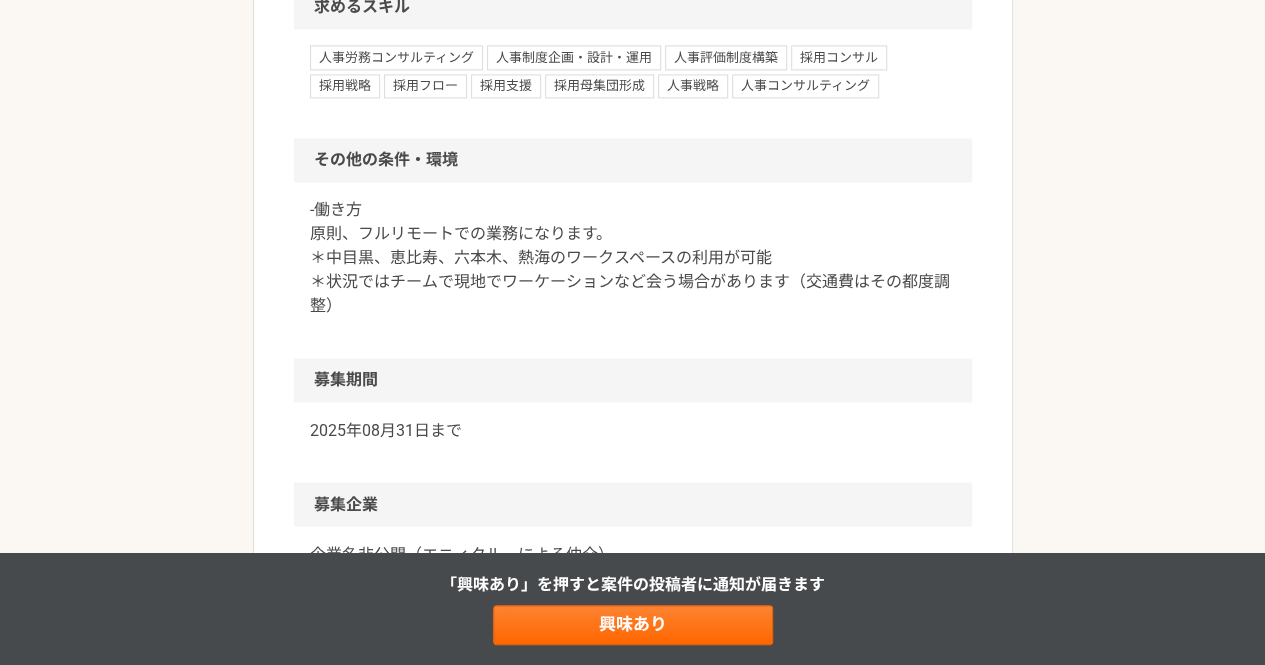 scroll, scrollTop: 1500, scrollLeft: 0, axis: vertical 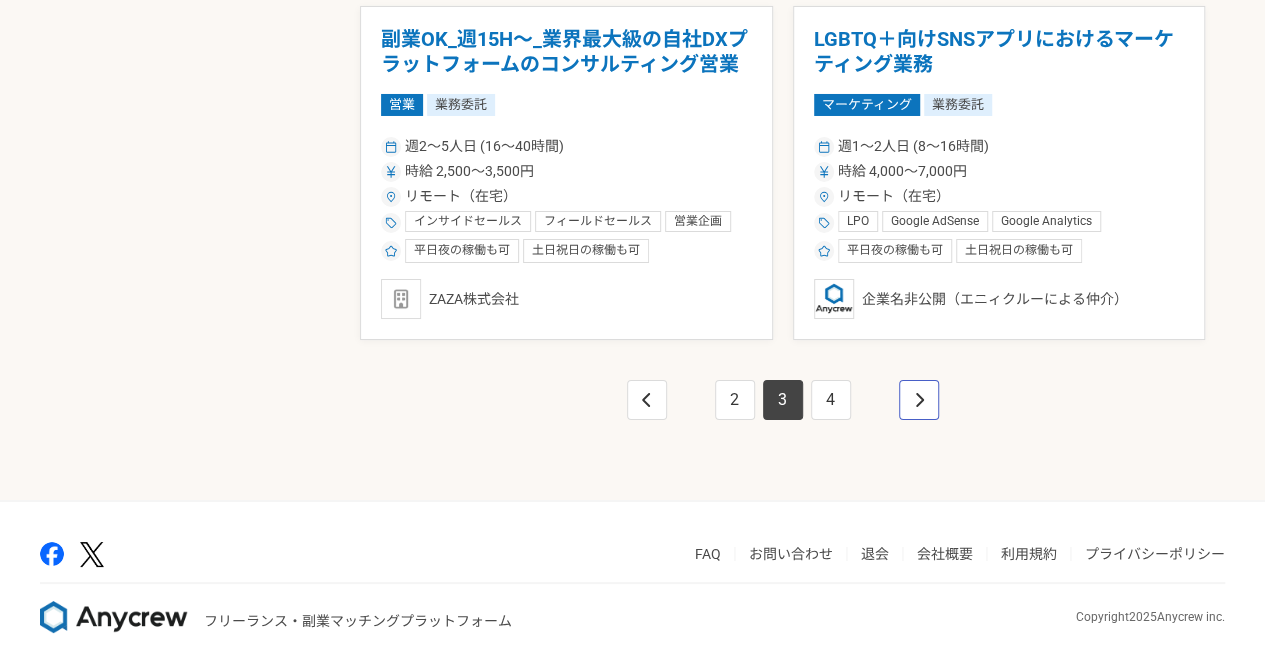 click at bounding box center [919, 400] 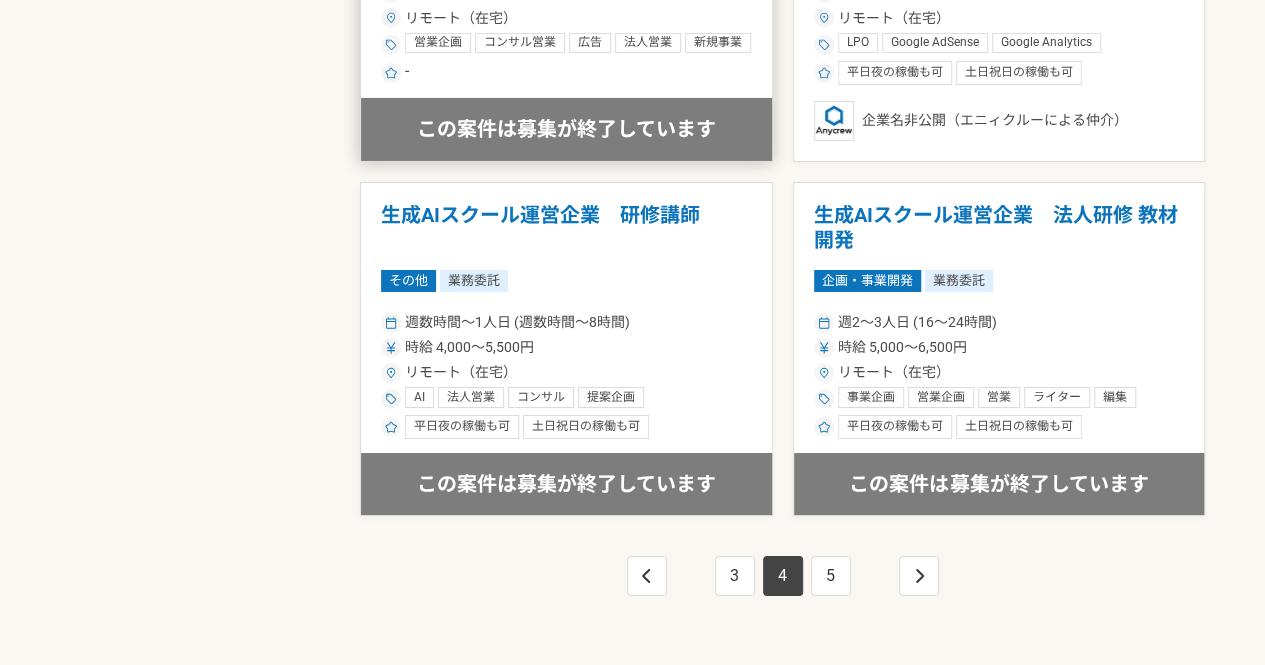 scroll, scrollTop: 3500, scrollLeft: 0, axis: vertical 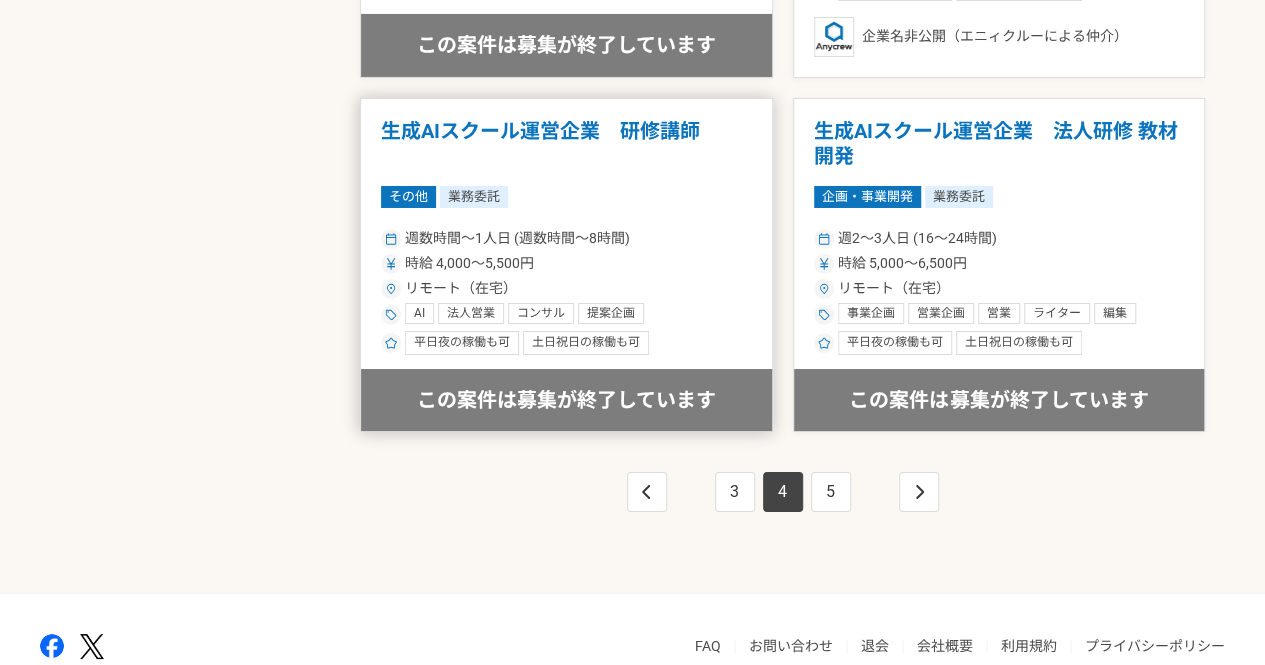 click on "その他 業務委託" at bounding box center [566, 197] 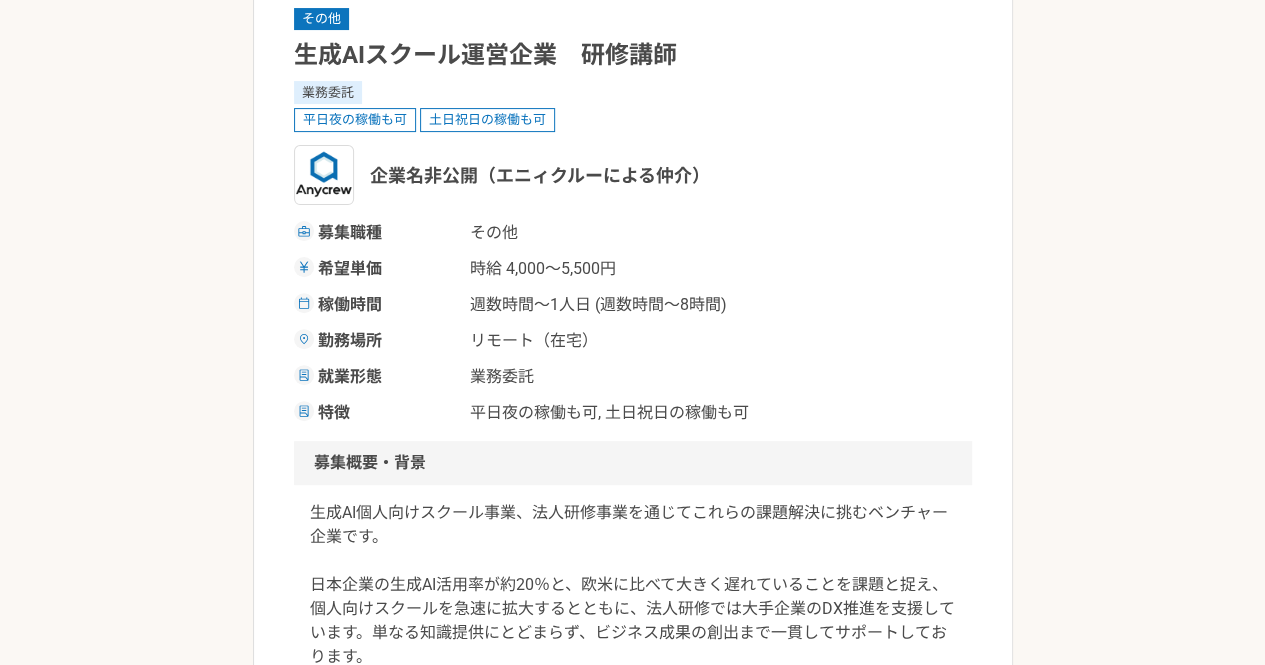 scroll, scrollTop: 100, scrollLeft: 0, axis: vertical 